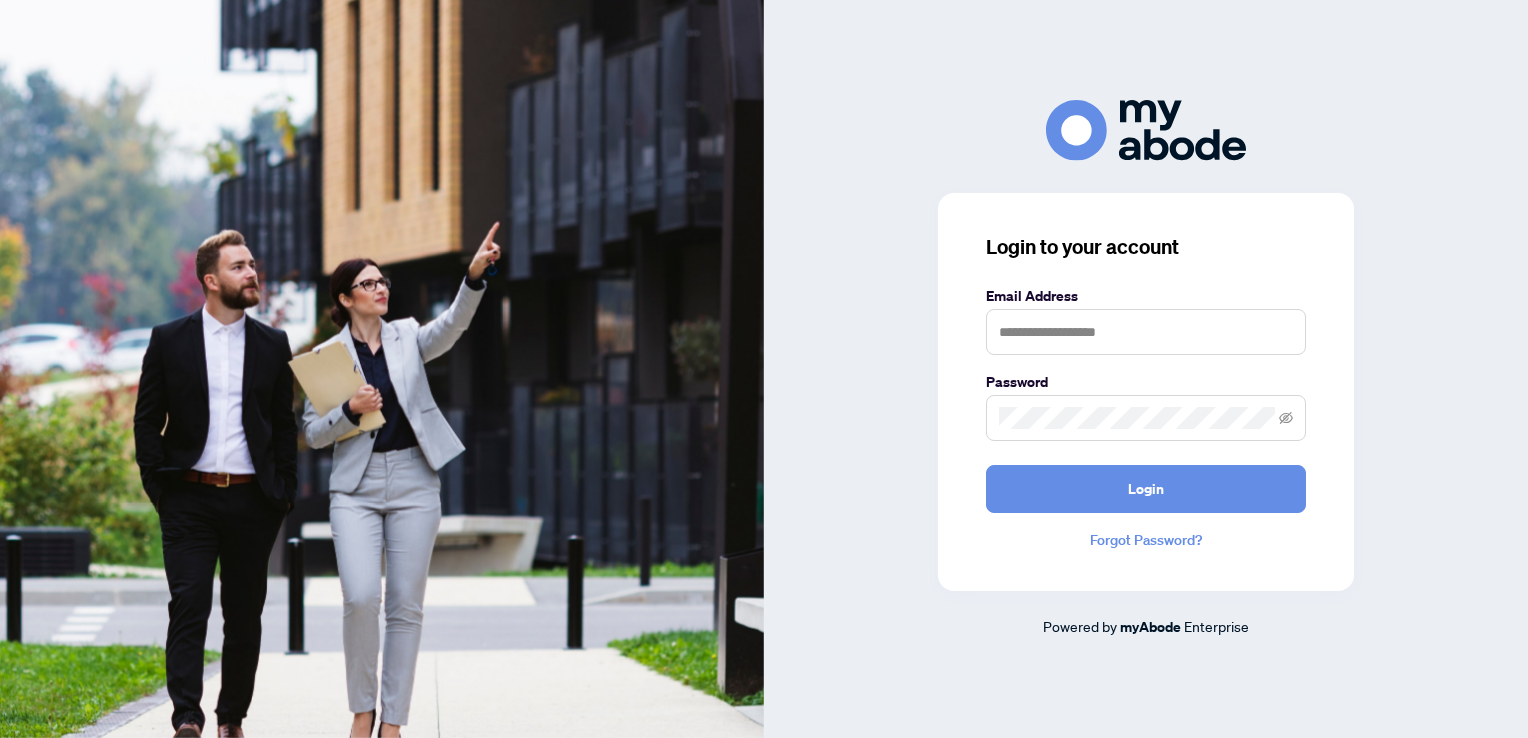 scroll, scrollTop: 0, scrollLeft: 0, axis: both 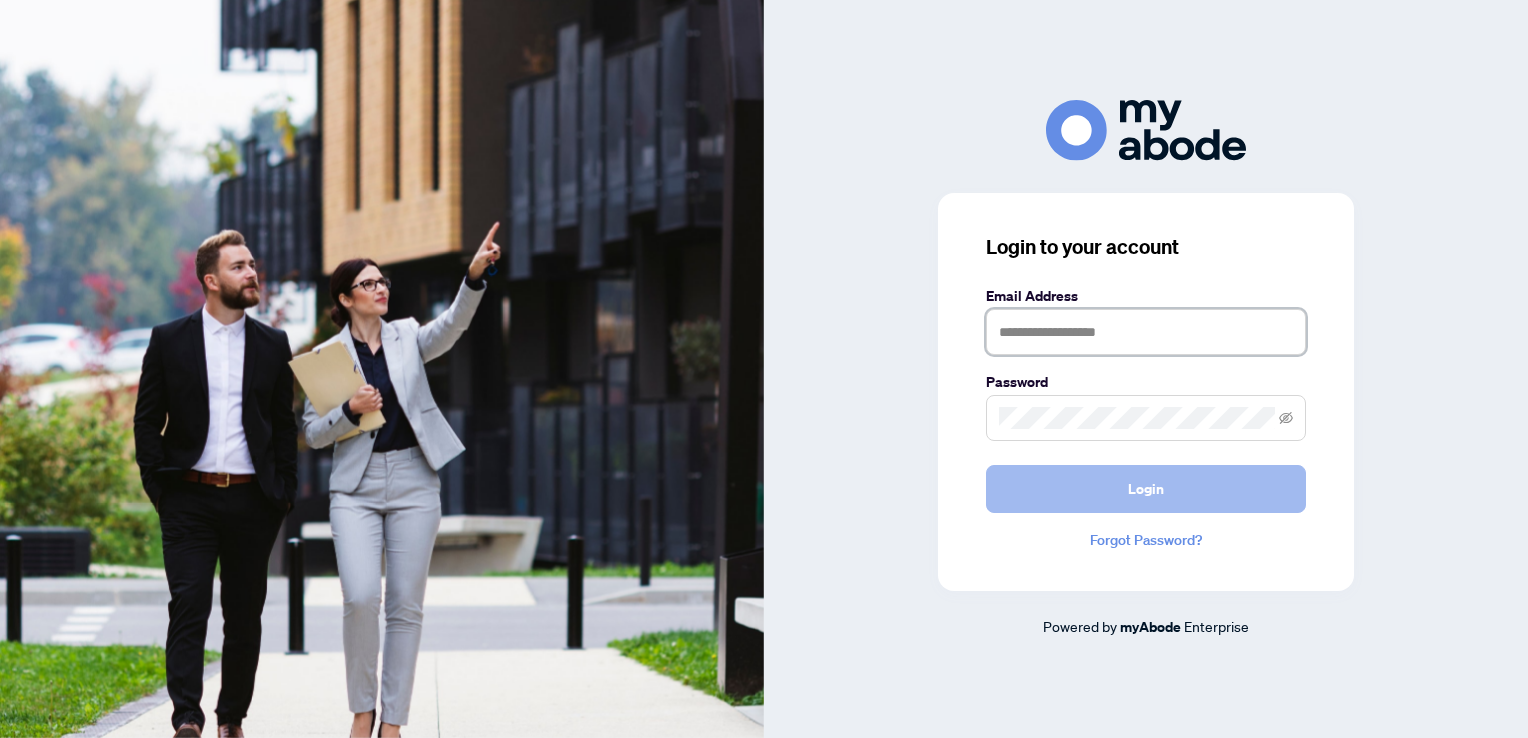 type on "**********" 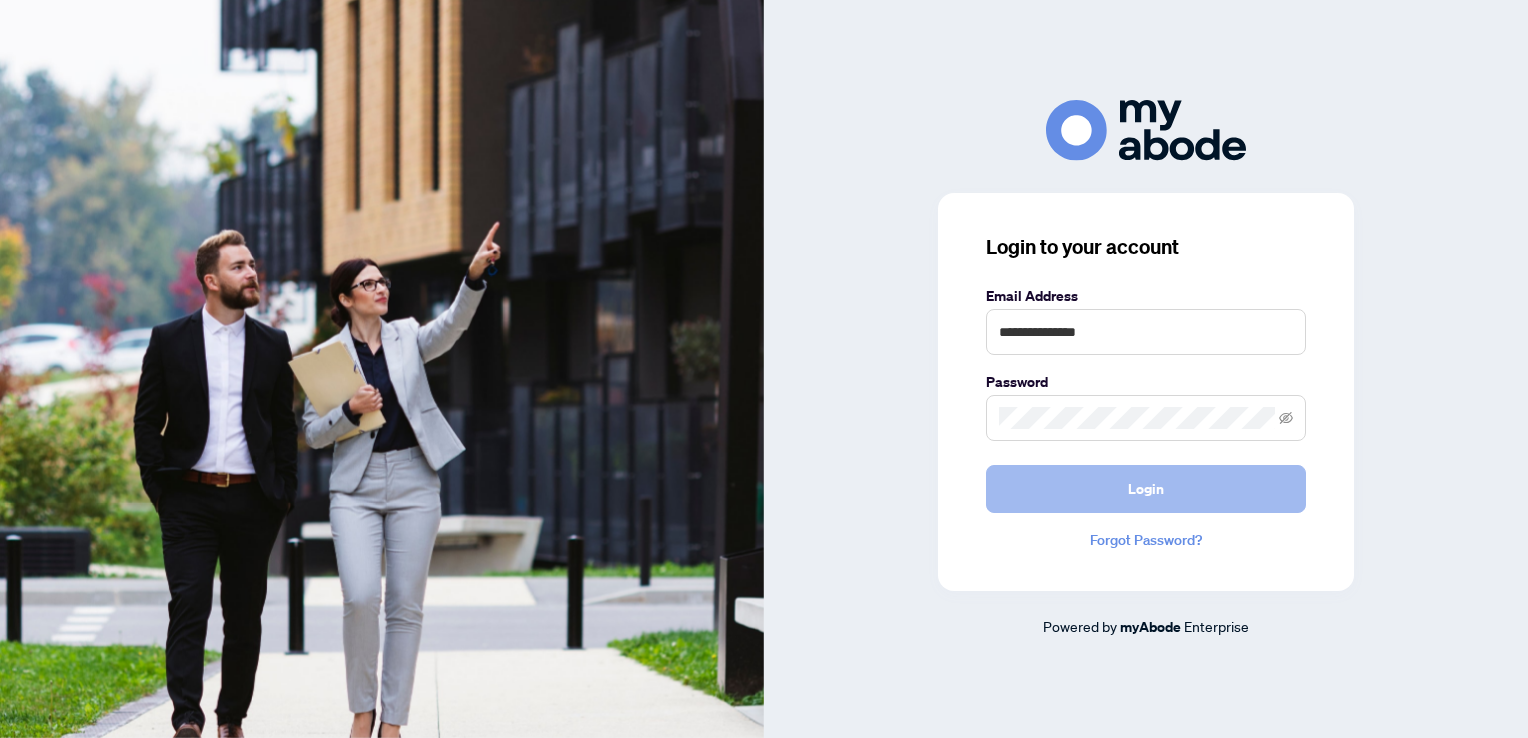 click on "Login" at bounding box center (1146, 489) 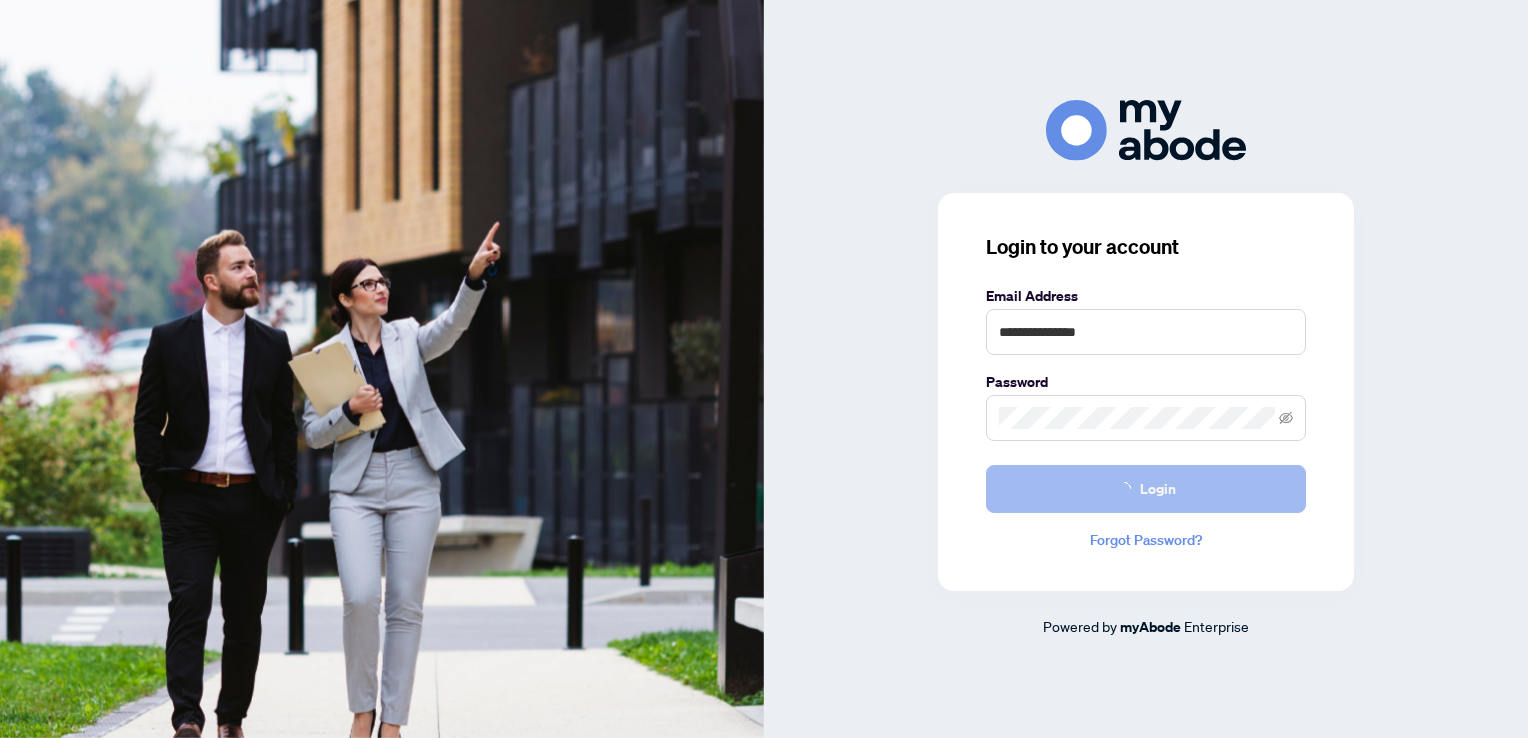 click on "Login" at bounding box center [1146, 489] 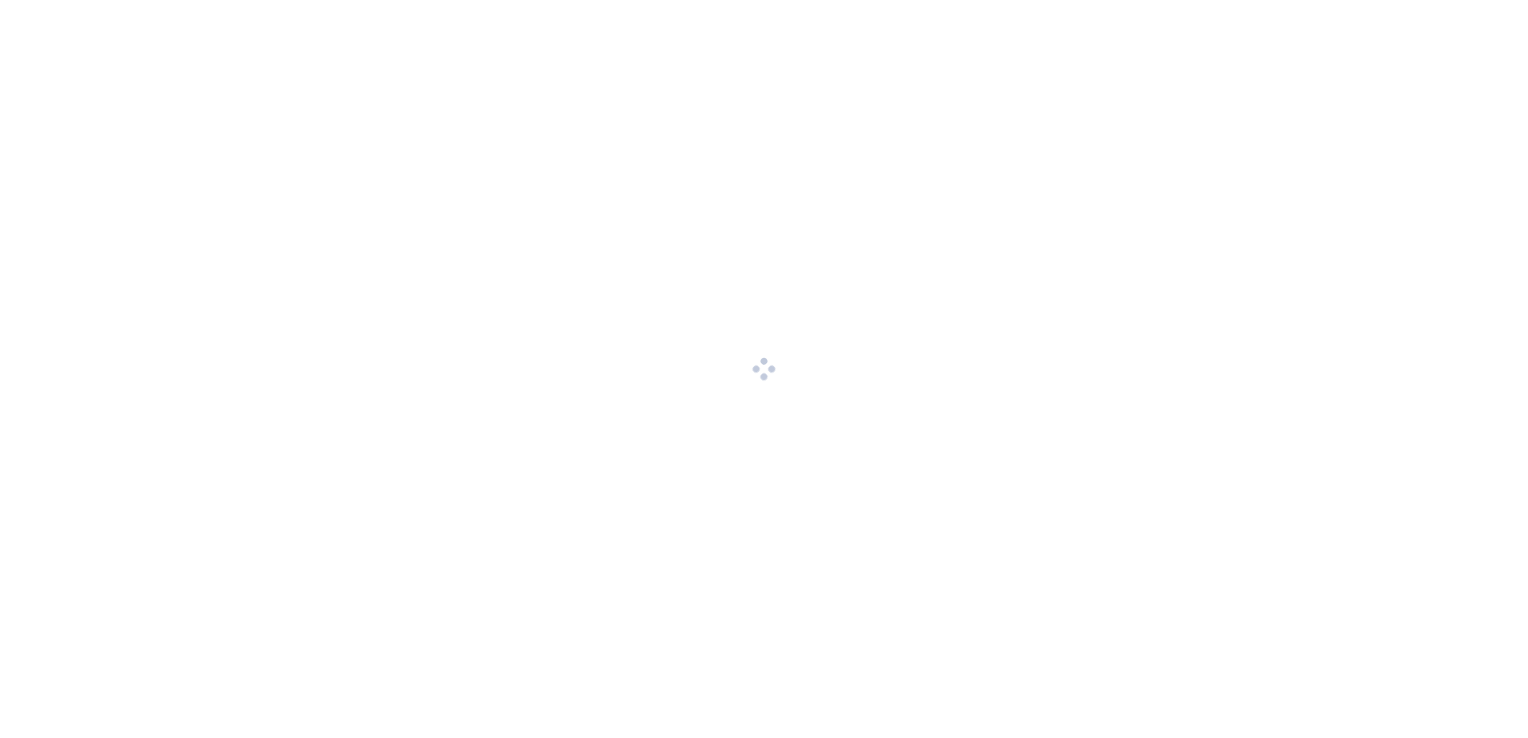 scroll, scrollTop: 0, scrollLeft: 0, axis: both 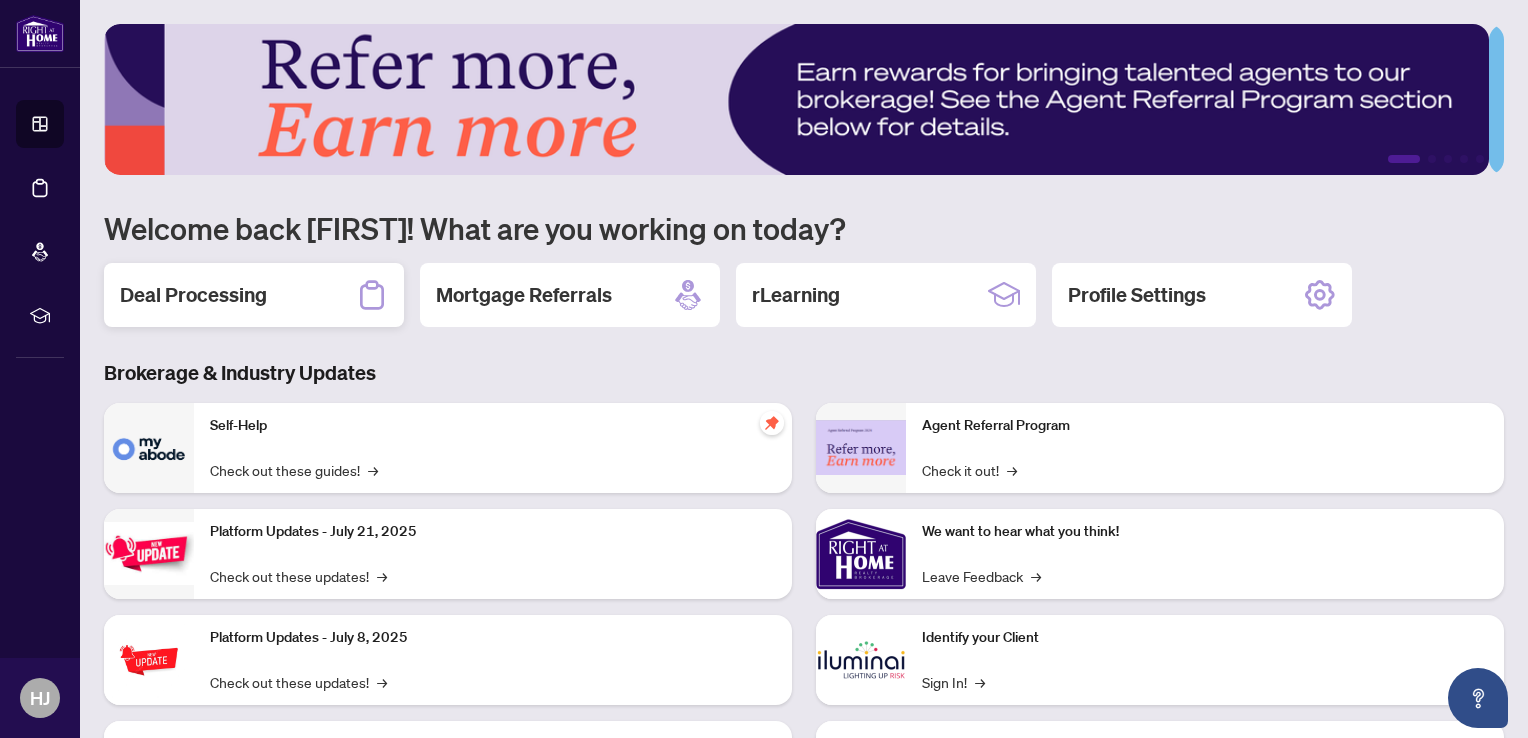 click on "Deal Processing" at bounding box center (193, 295) 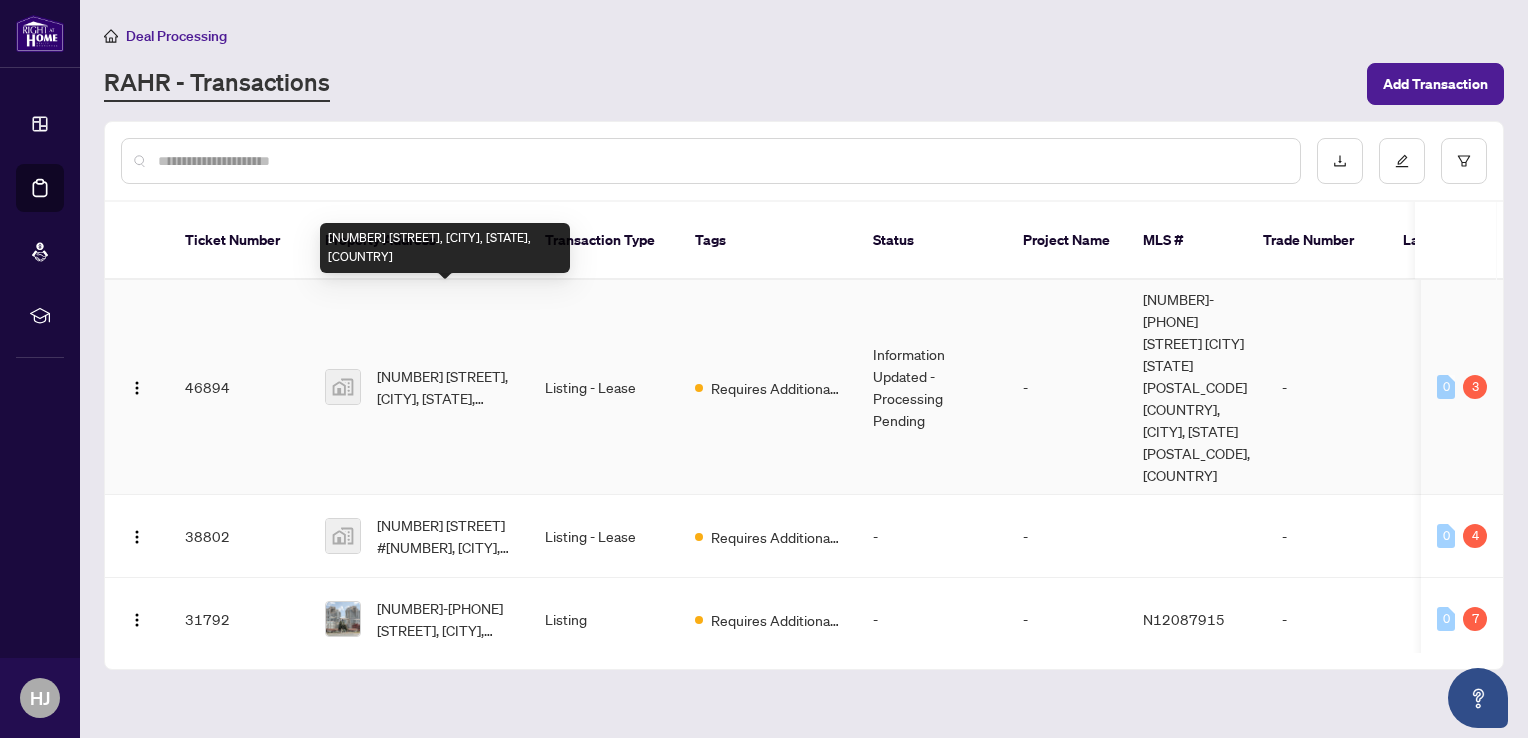 click on "2302-7890 Bathurst St, Vaughan, ON, Canada" at bounding box center [445, 387] 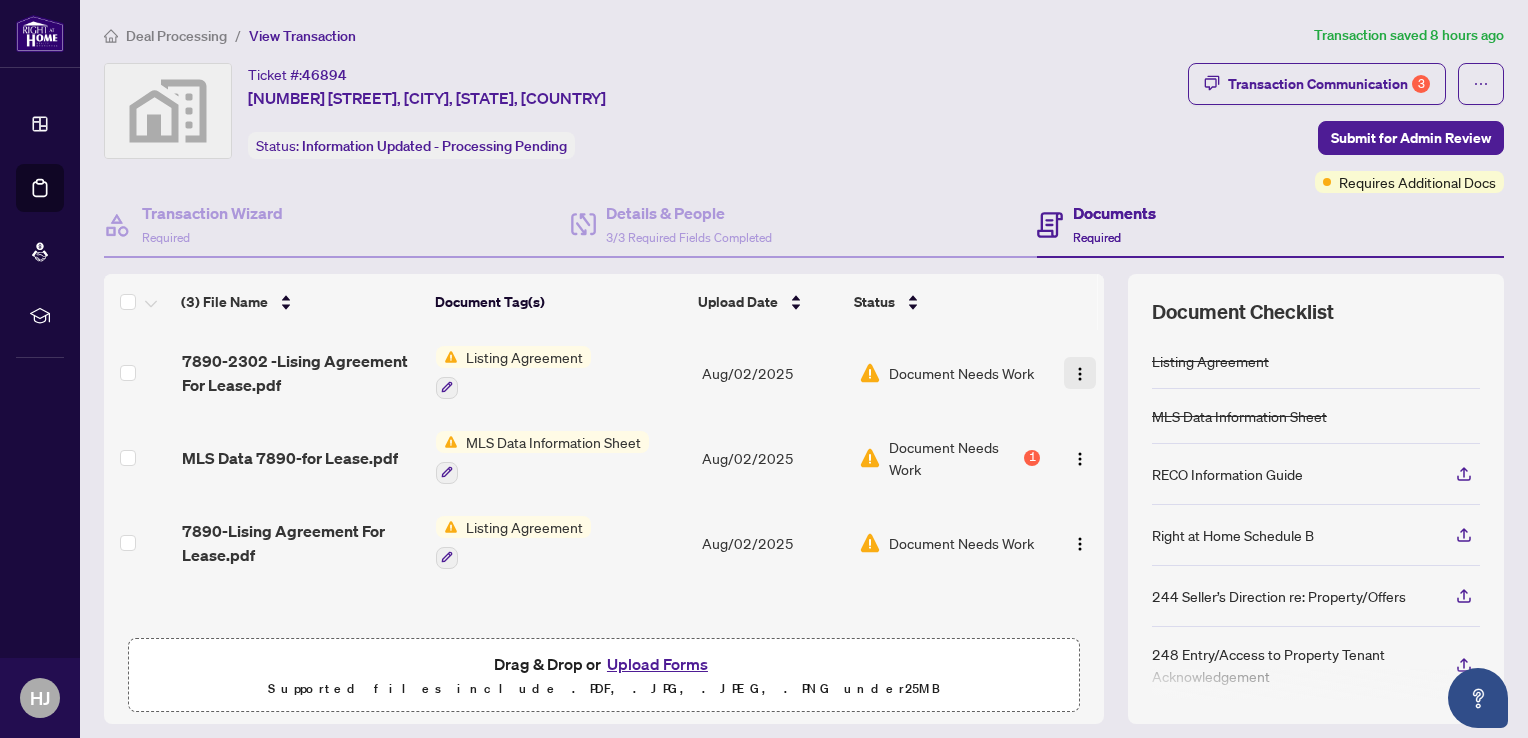 click at bounding box center [1080, 374] 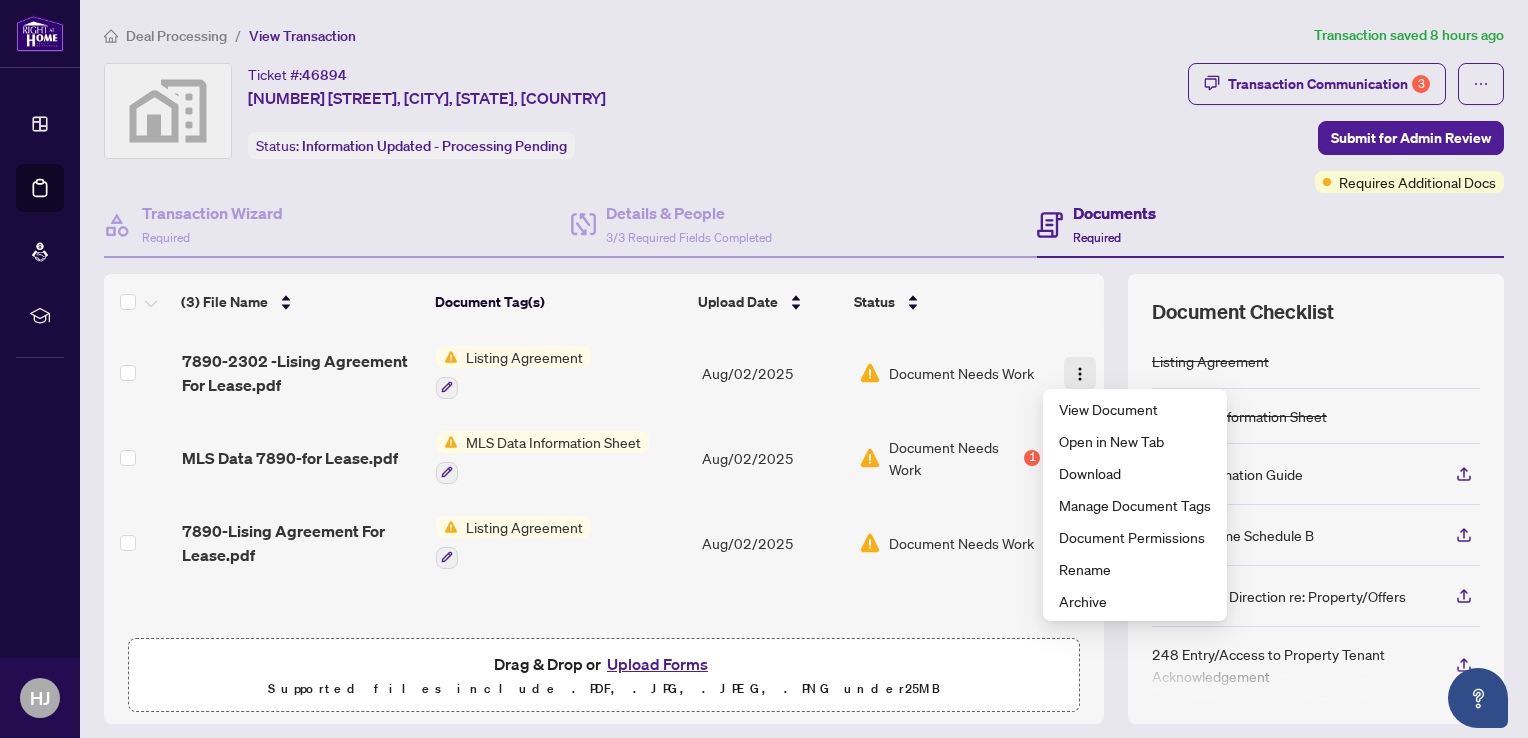 click at bounding box center [1080, 374] 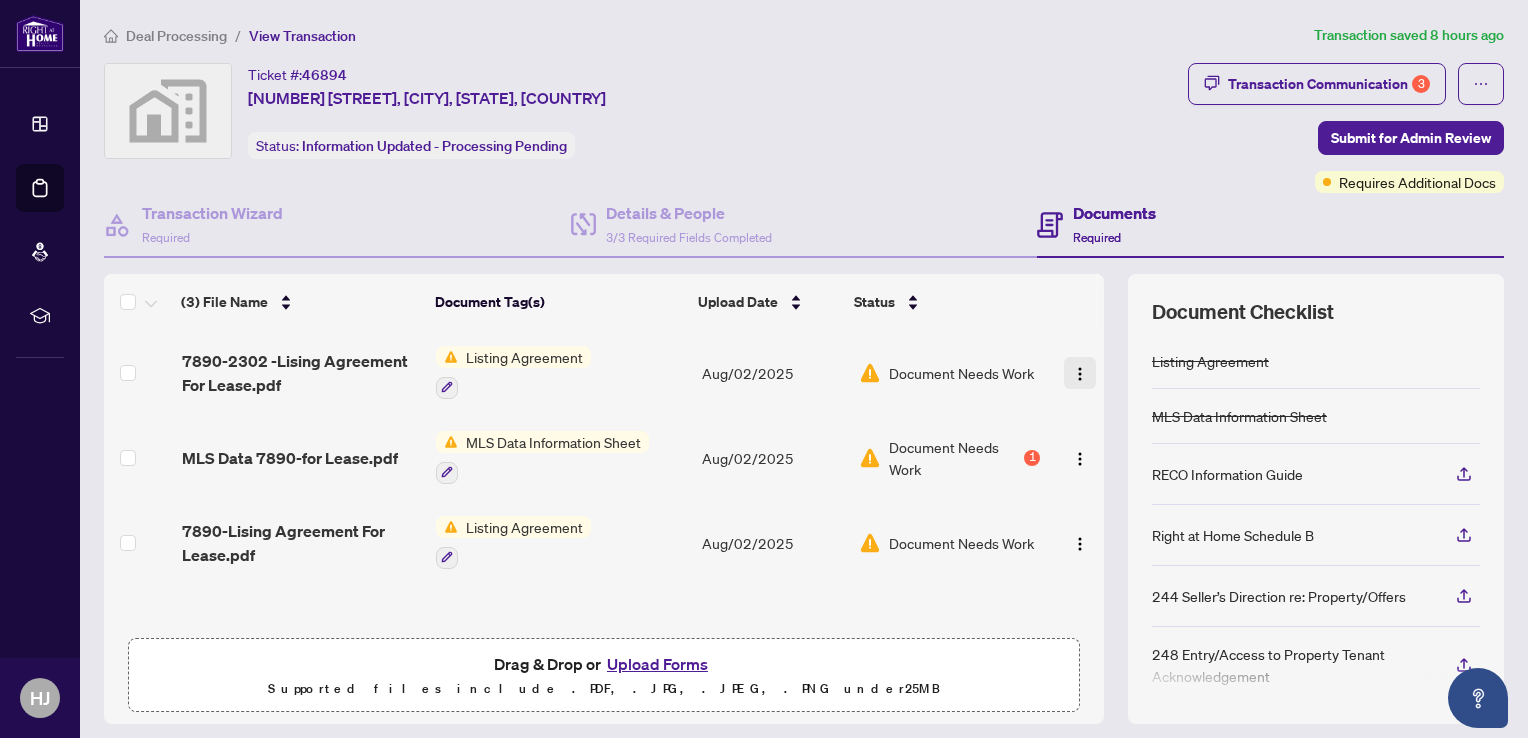 click at bounding box center [1080, 374] 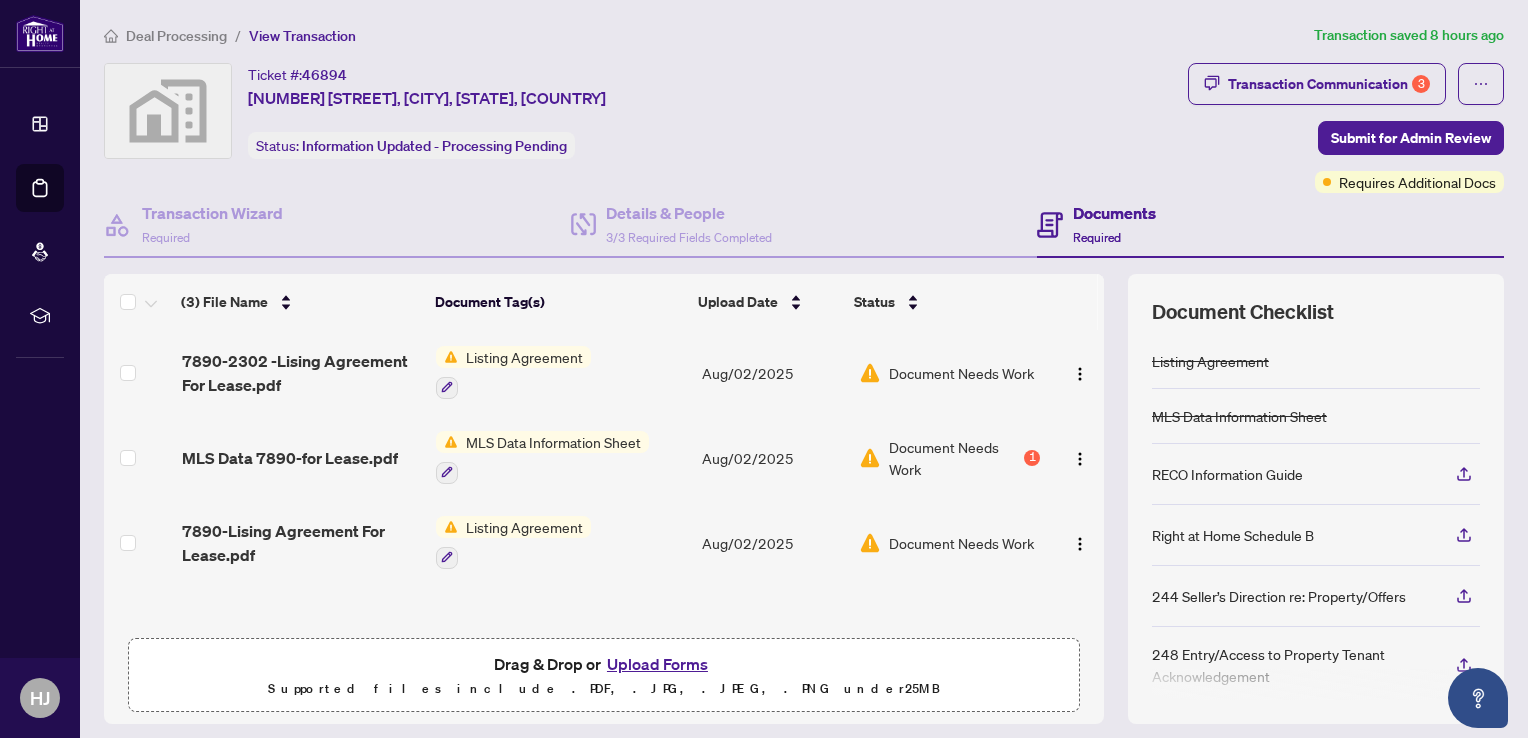 drag, startPoint x: 1055, startPoint y: 366, endPoint x: 1377, endPoint y: 379, distance: 322.26233 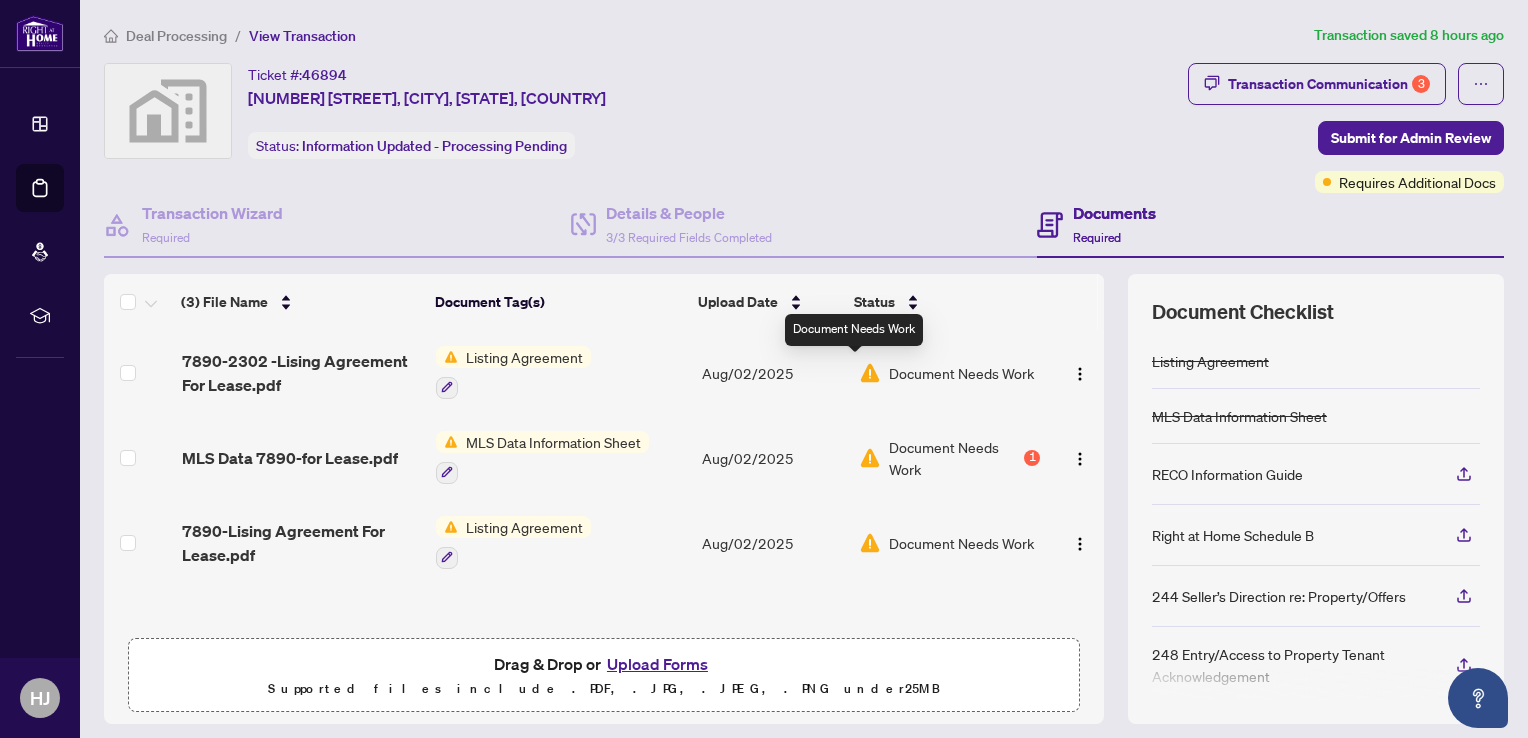 click at bounding box center [870, 373] 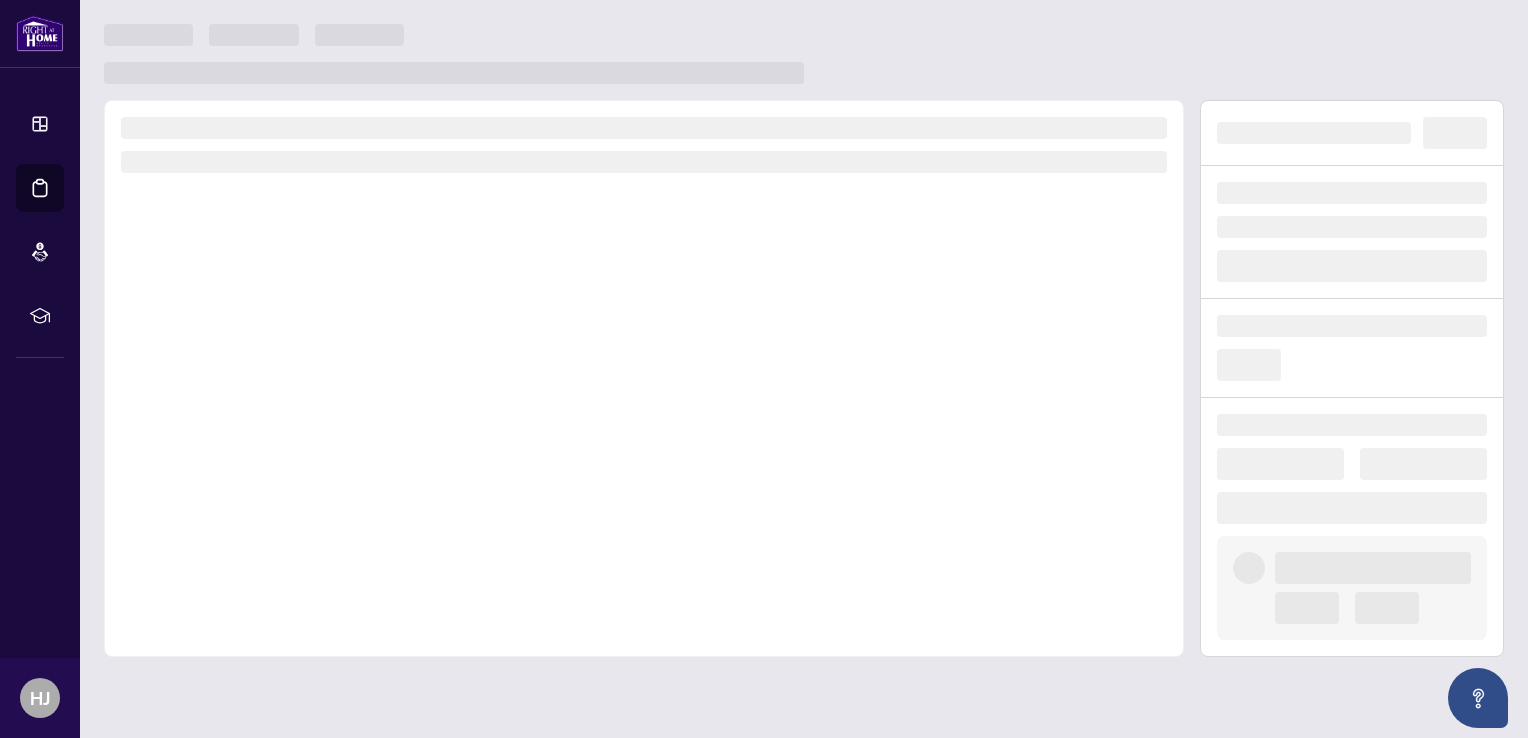 click at bounding box center [644, 378] 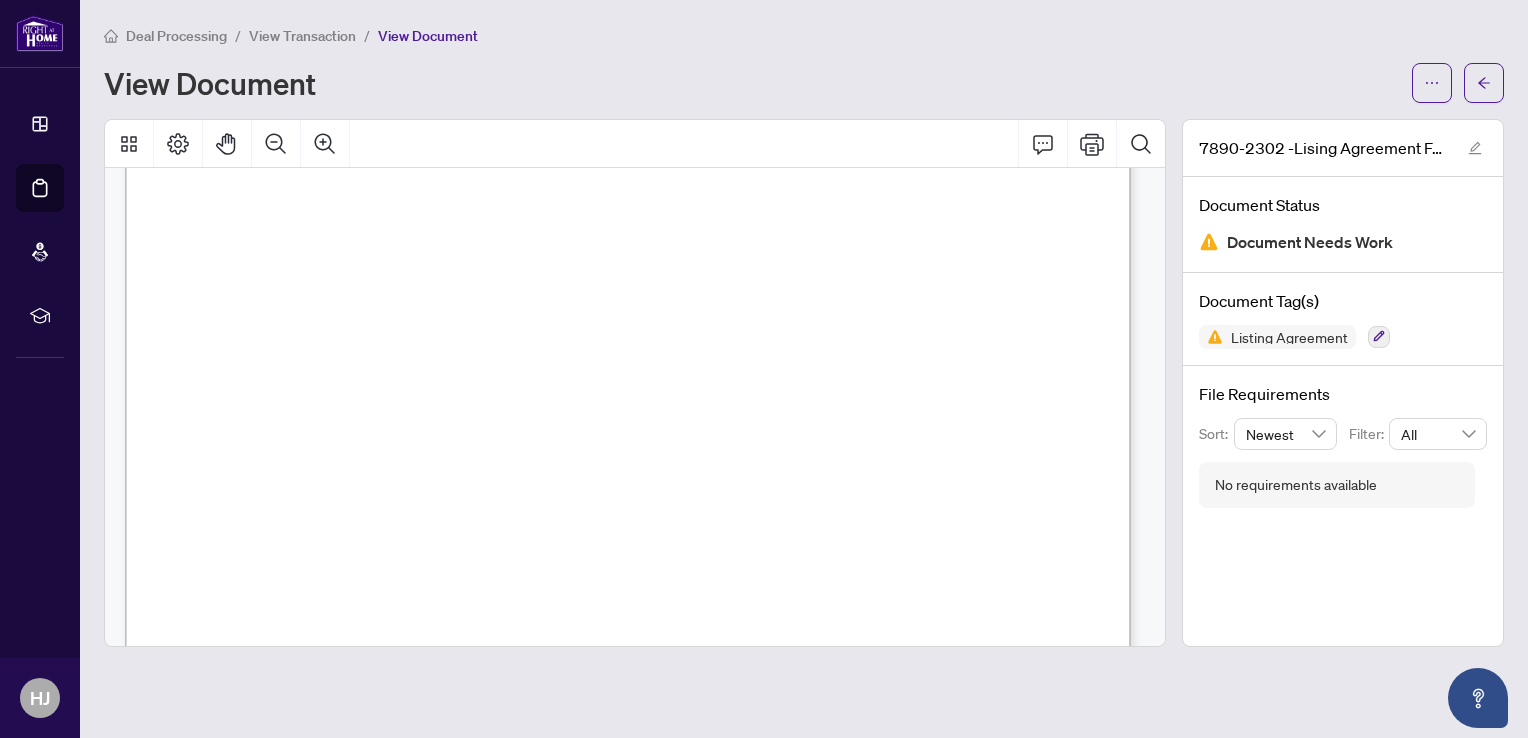 scroll, scrollTop: 0, scrollLeft: 0, axis: both 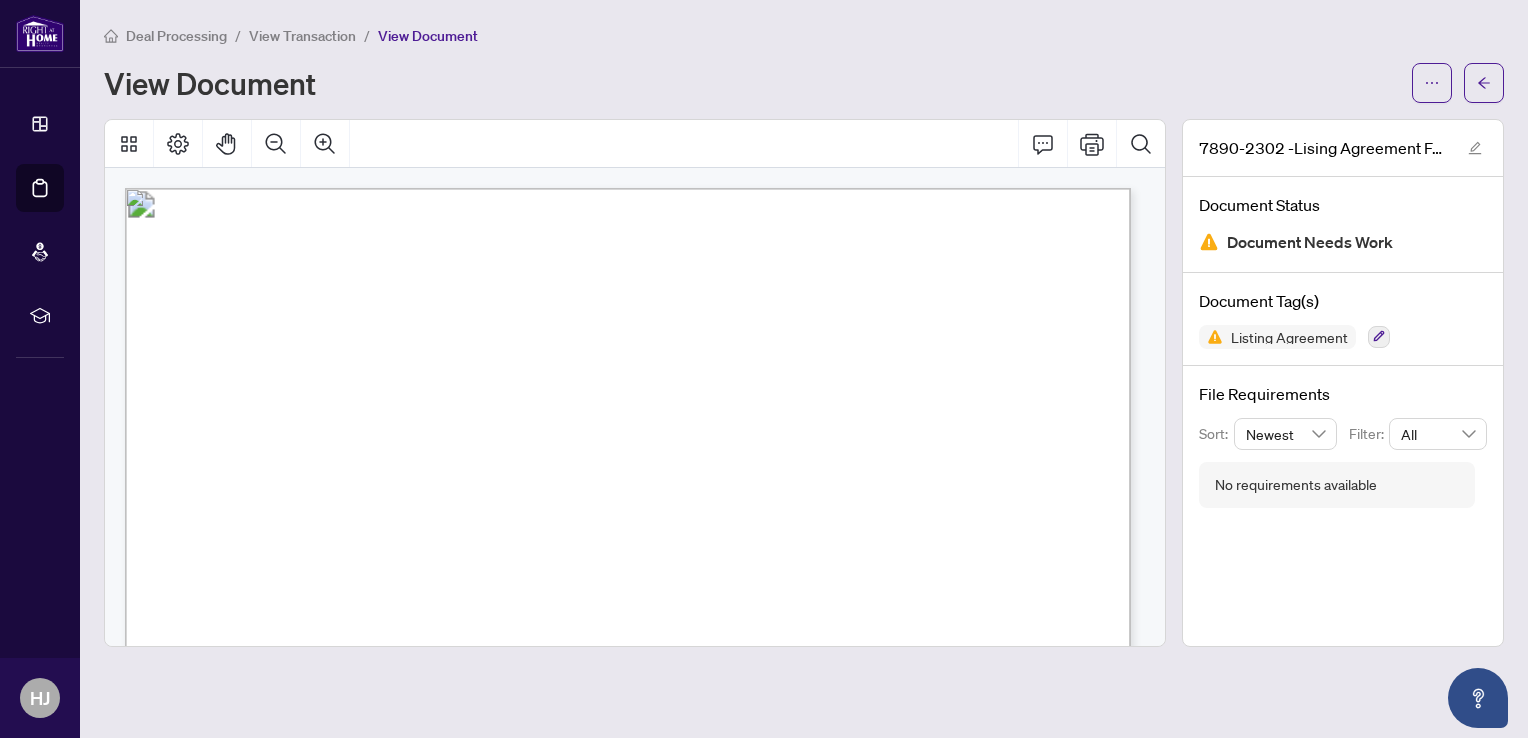 click at bounding box center (1209, 242) 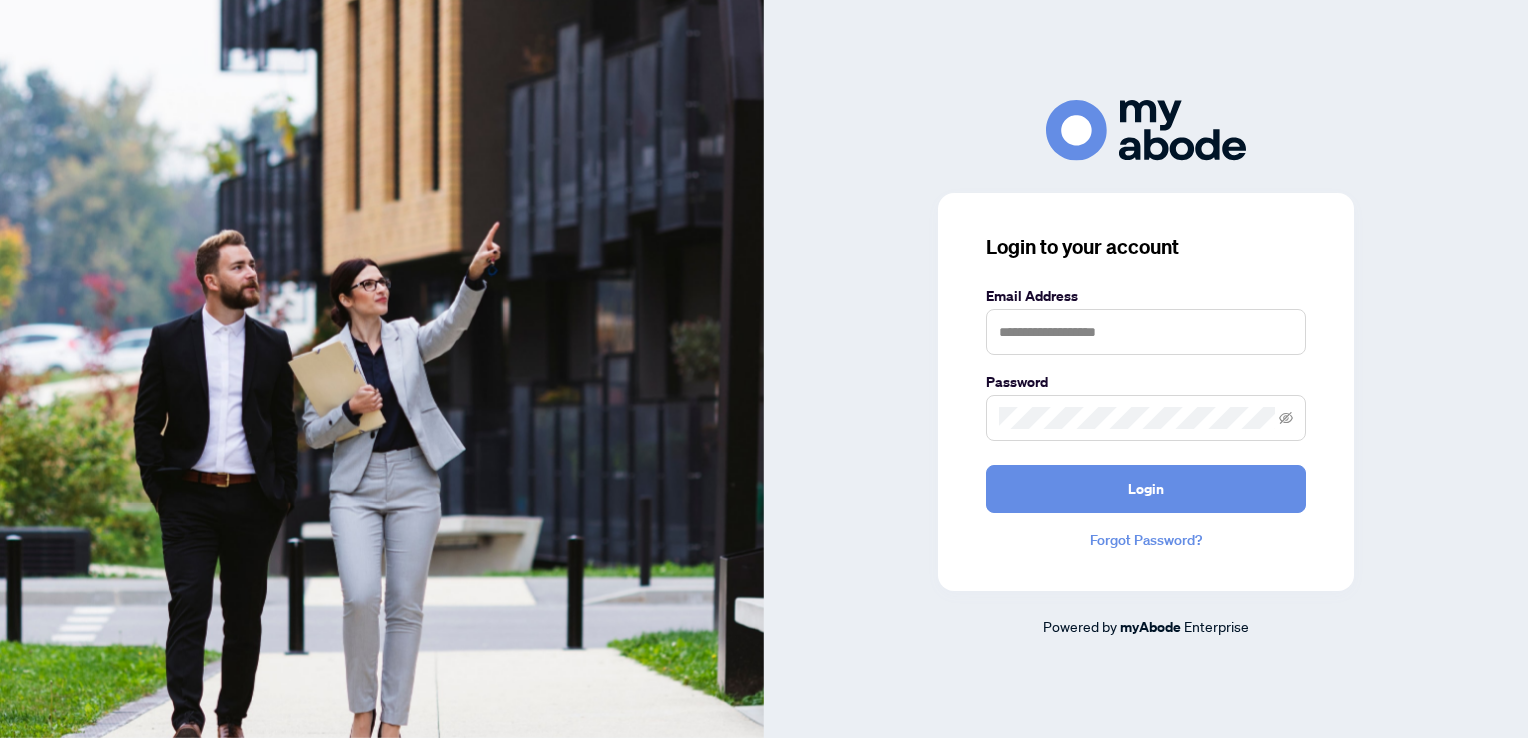 scroll, scrollTop: 0, scrollLeft: 0, axis: both 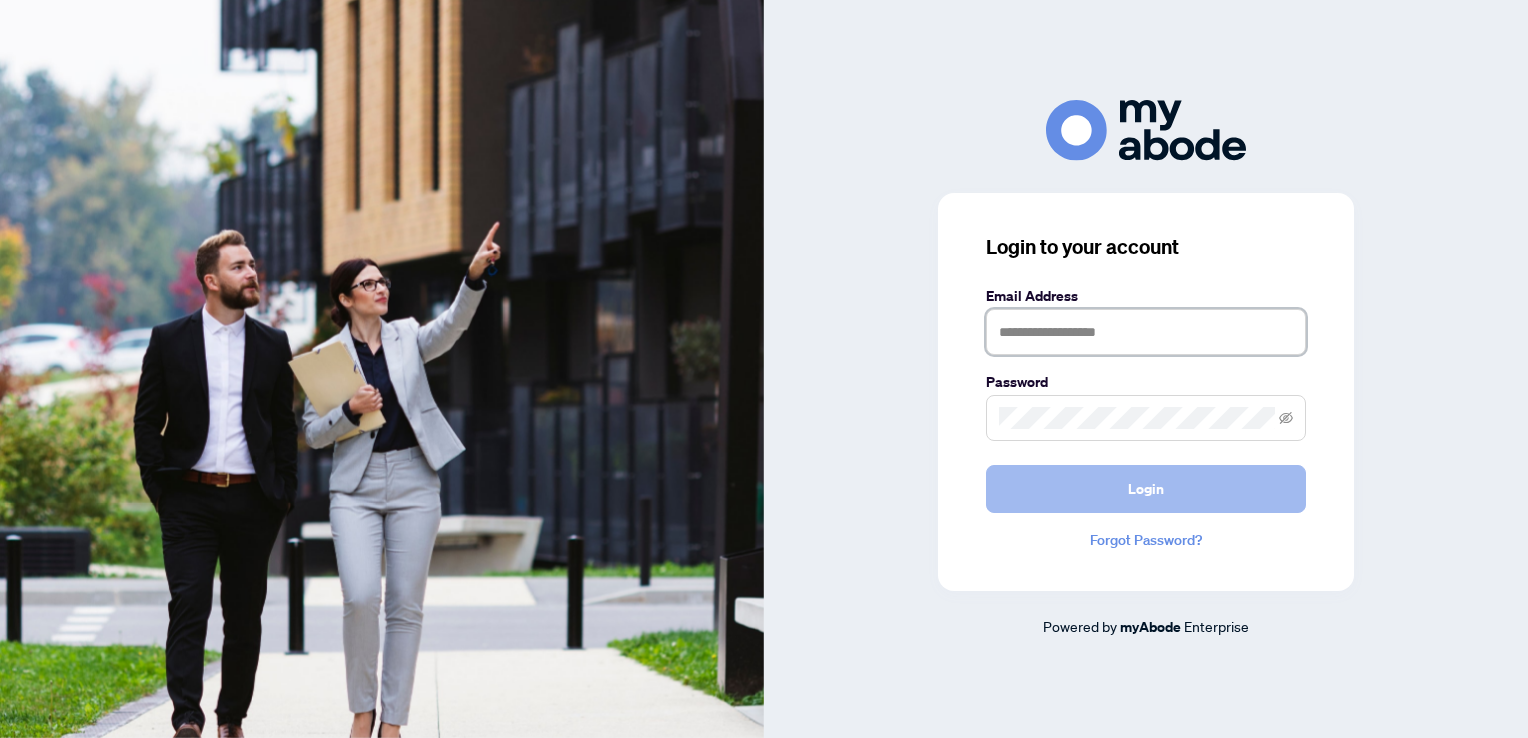 type on "**********" 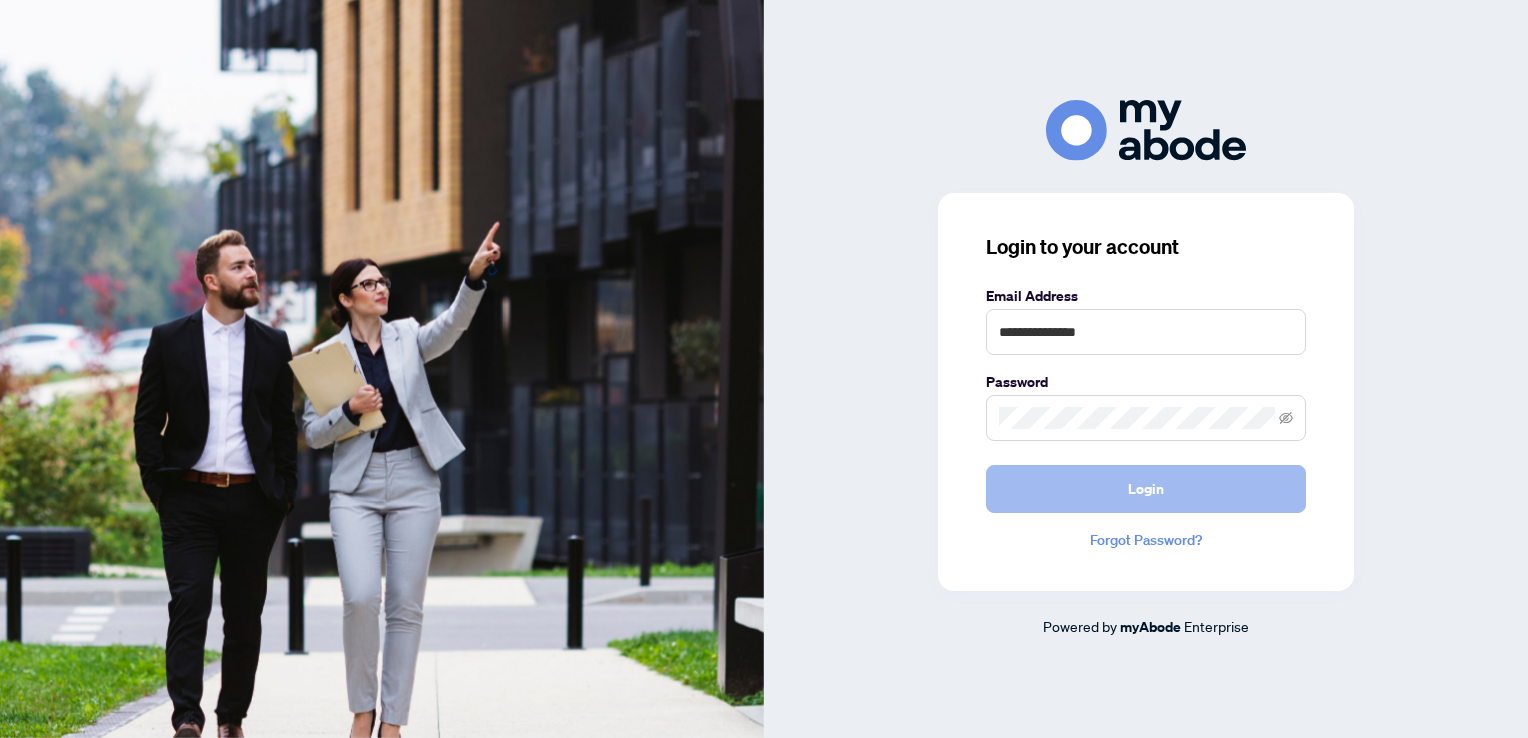 click on "Login" at bounding box center [1146, 489] 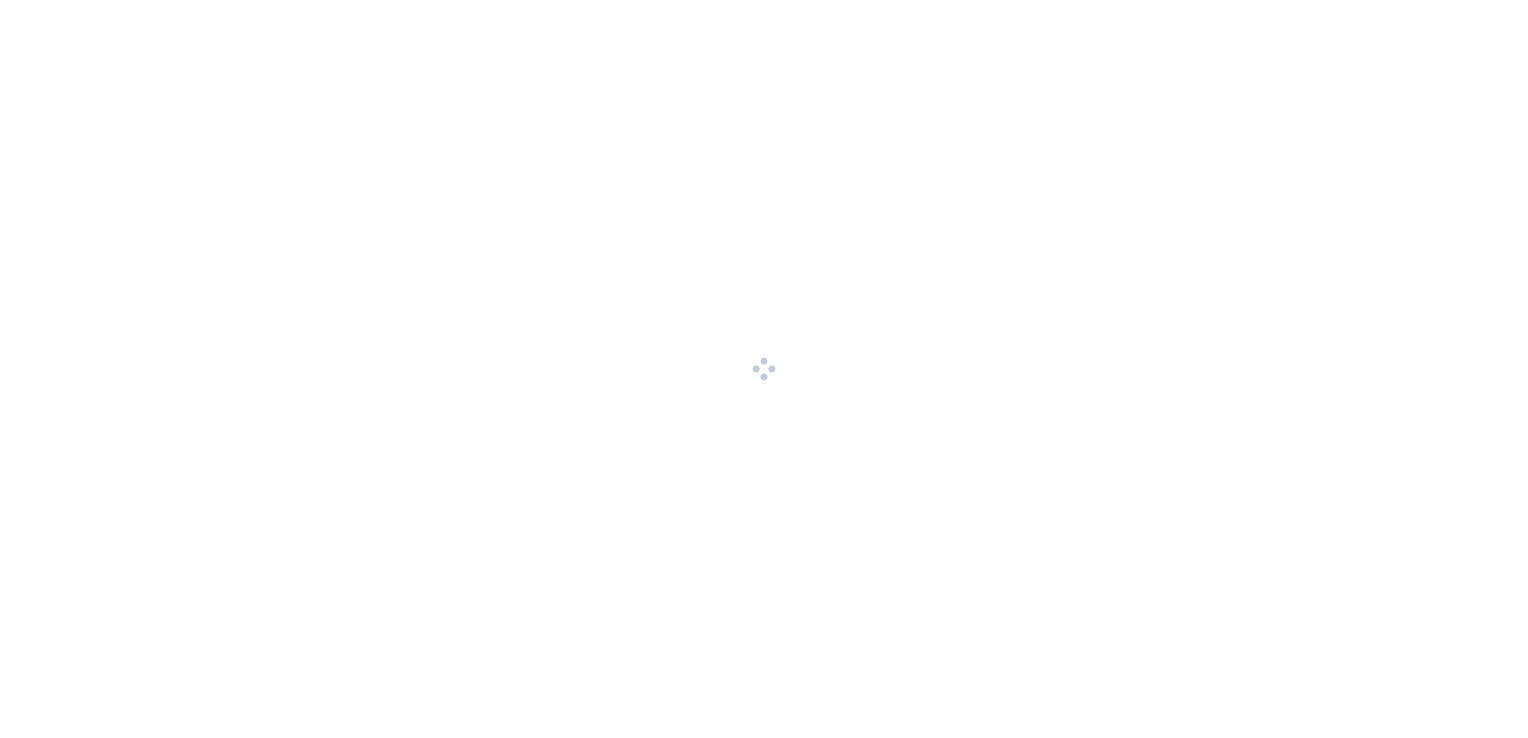 scroll, scrollTop: 0, scrollLeft: 0, axis: both 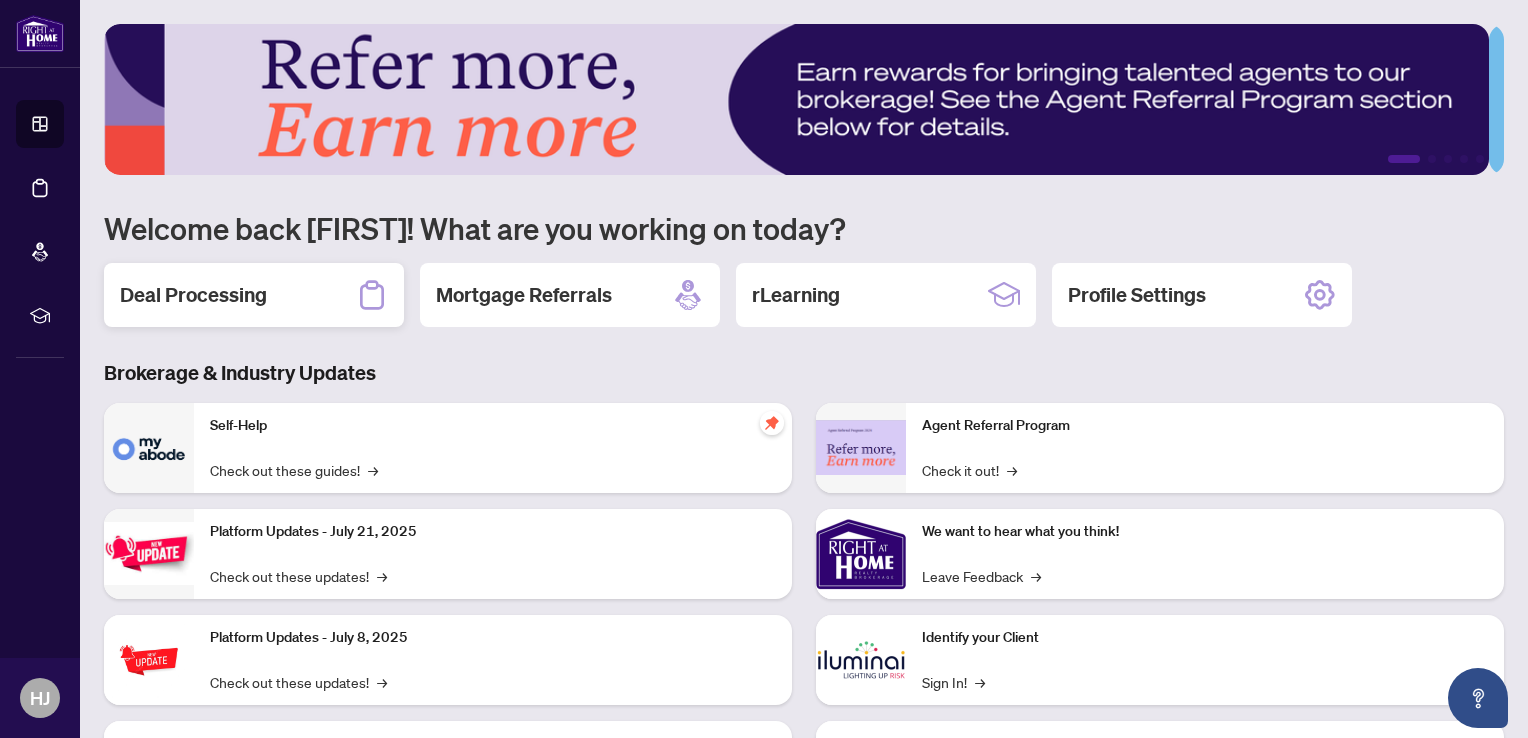 click on "Deal Processing" at bounding box center [193, 295] 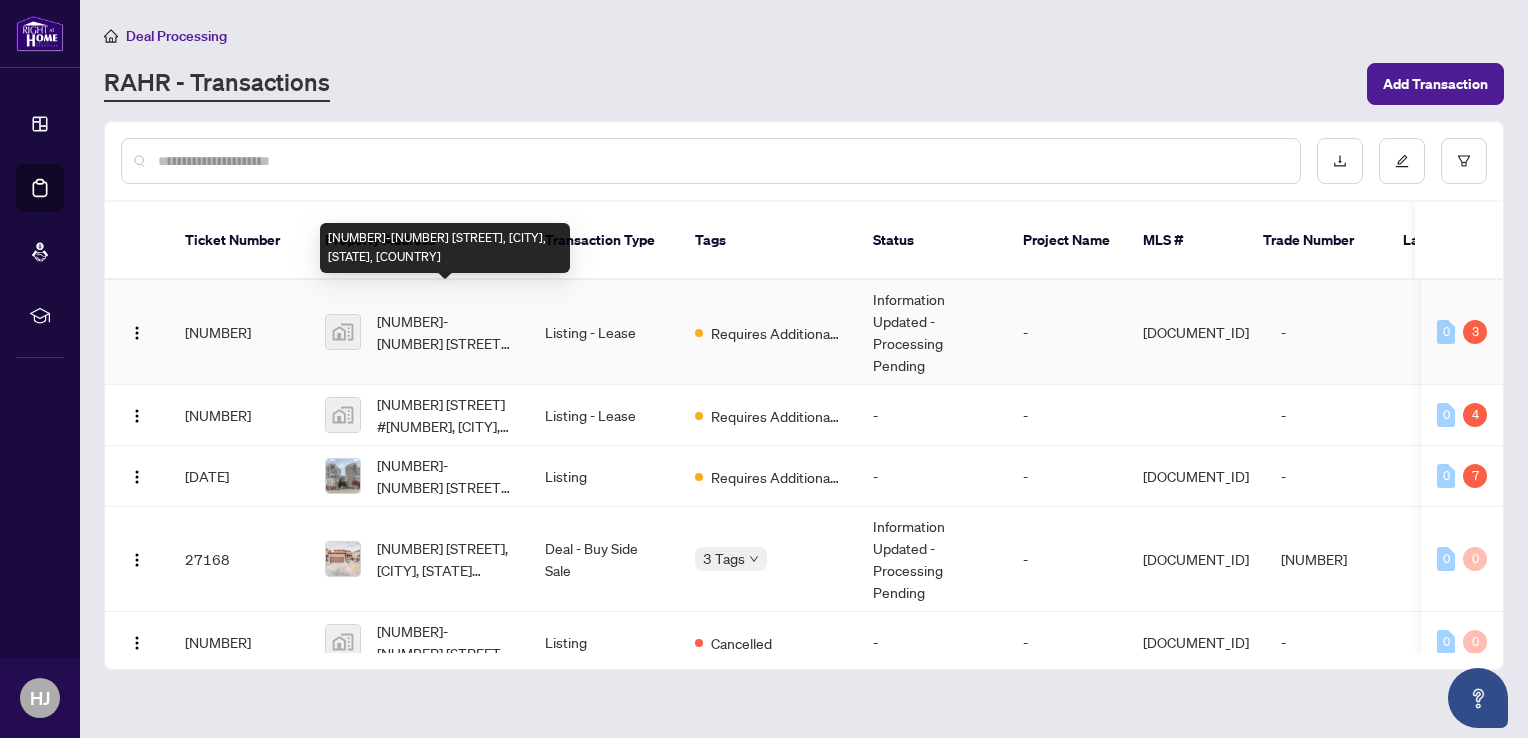 click on "2302-7890 Bathurst St, Vaughan, ON, Canada" at bounding box center [445, 332] 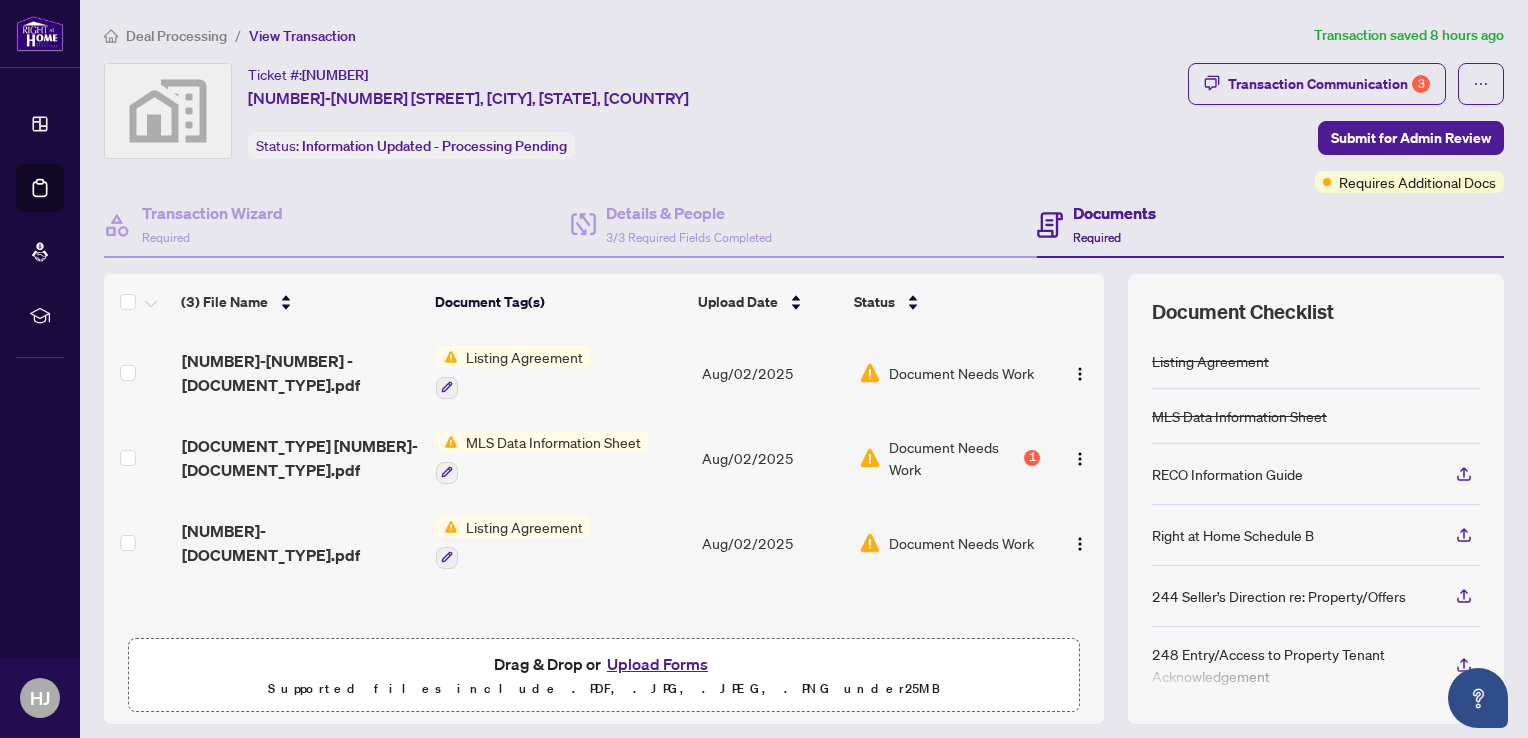 click on "MLS Data Information Sheet" at bounding box center (553, 442) 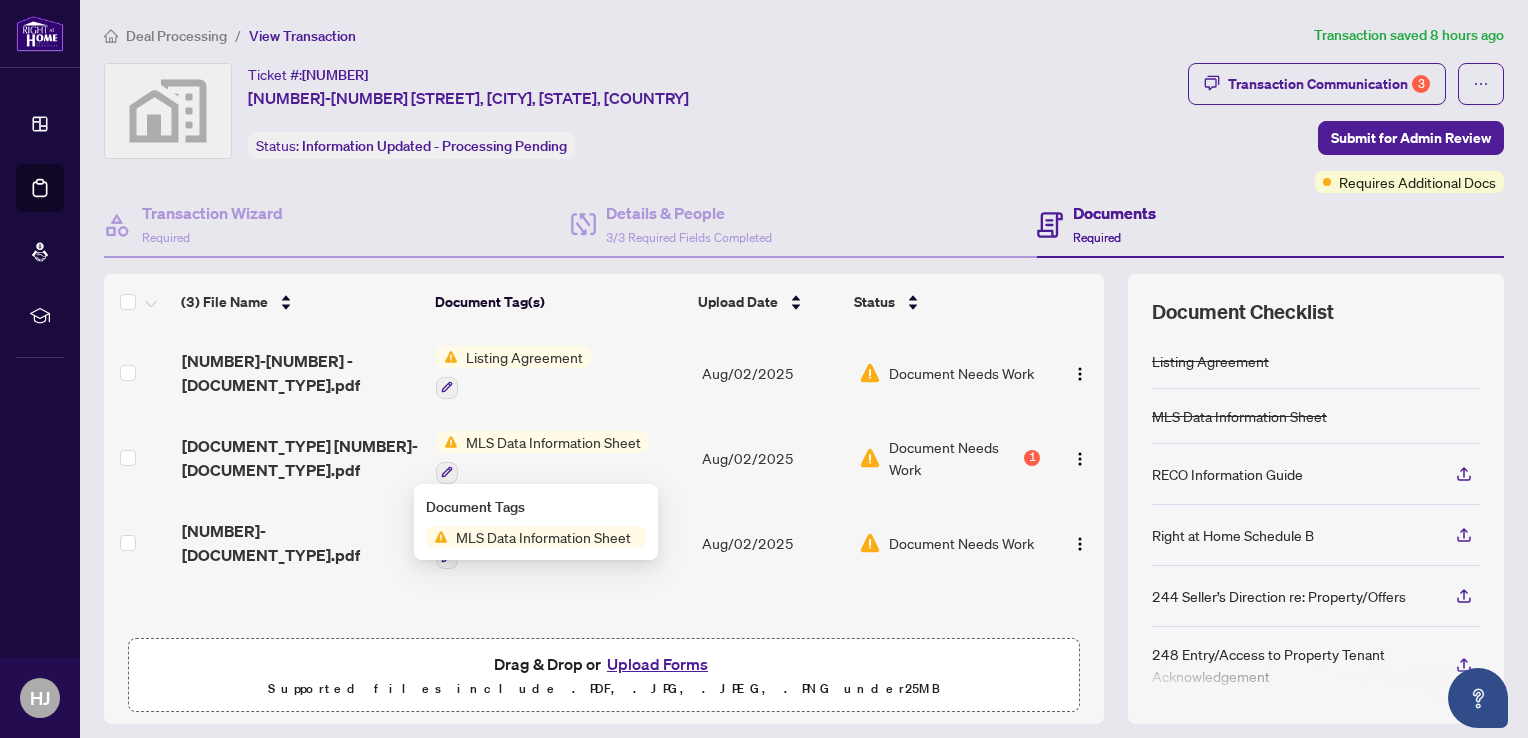 click on "MLS Data Information Sheet" at bounding box center [553, 442] 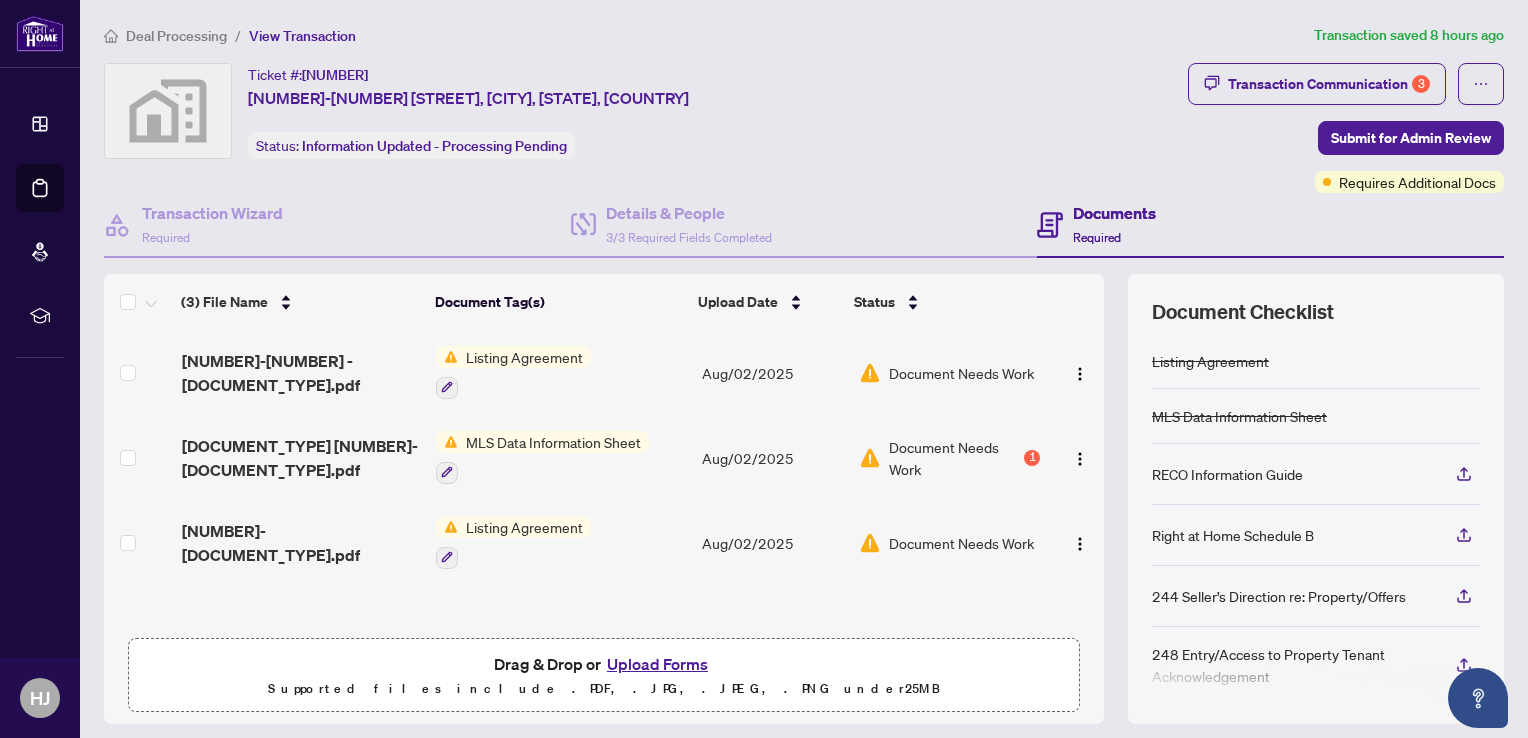 click on "MLS Data Information Sheet" at bounding box center [553, 442] 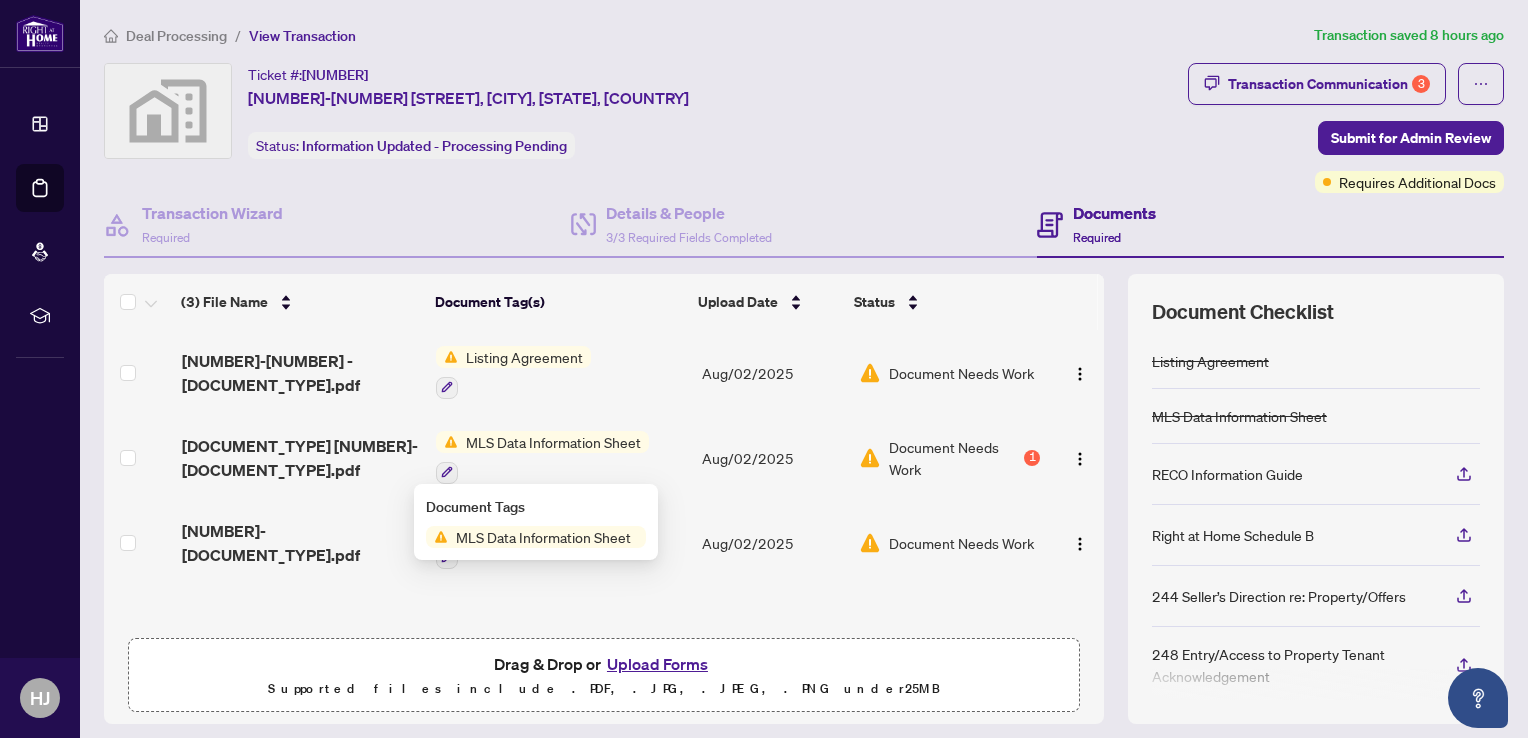 click on "MLS Data Information Sheet" at bounding box center (543, 537) 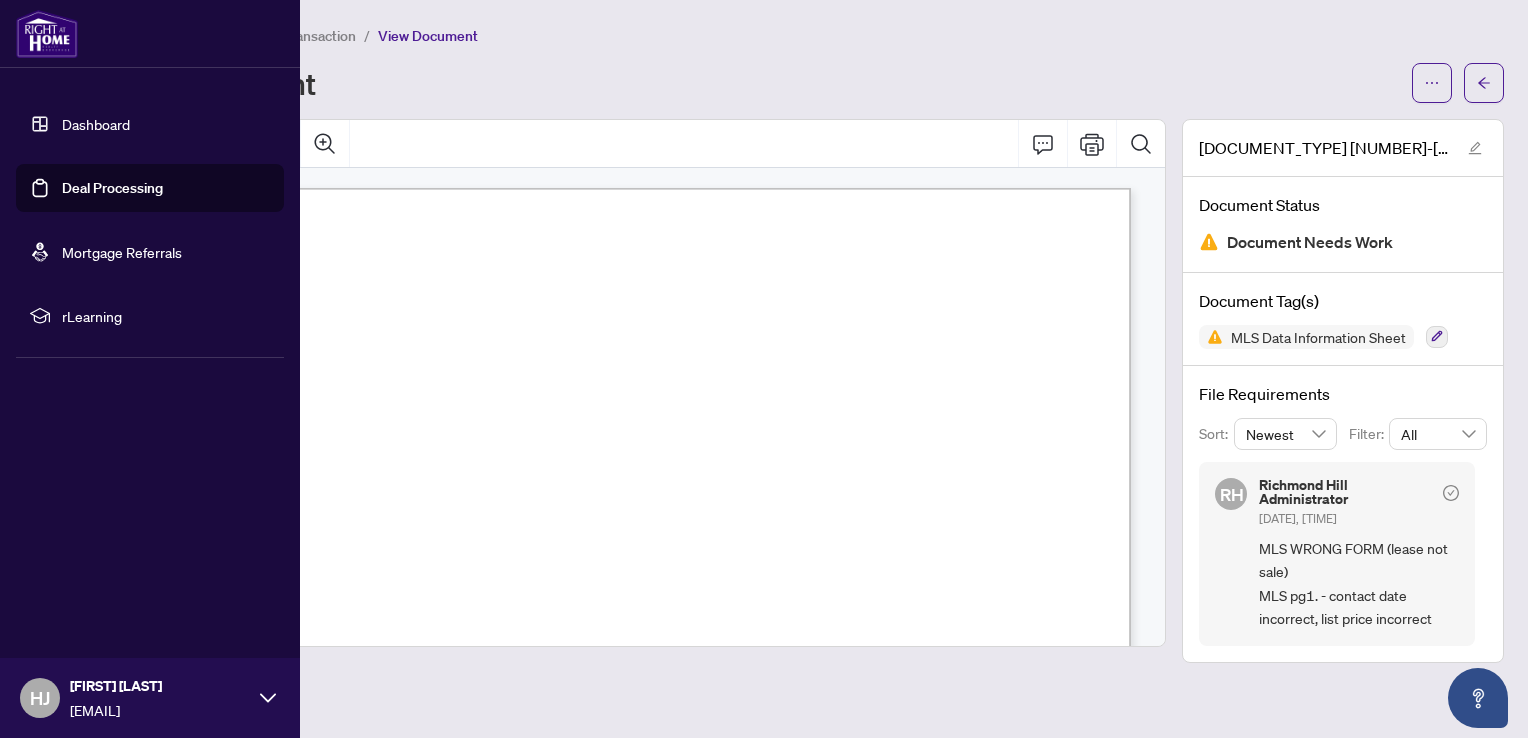 click on "Dashboard" at bounding box center (96, 124) 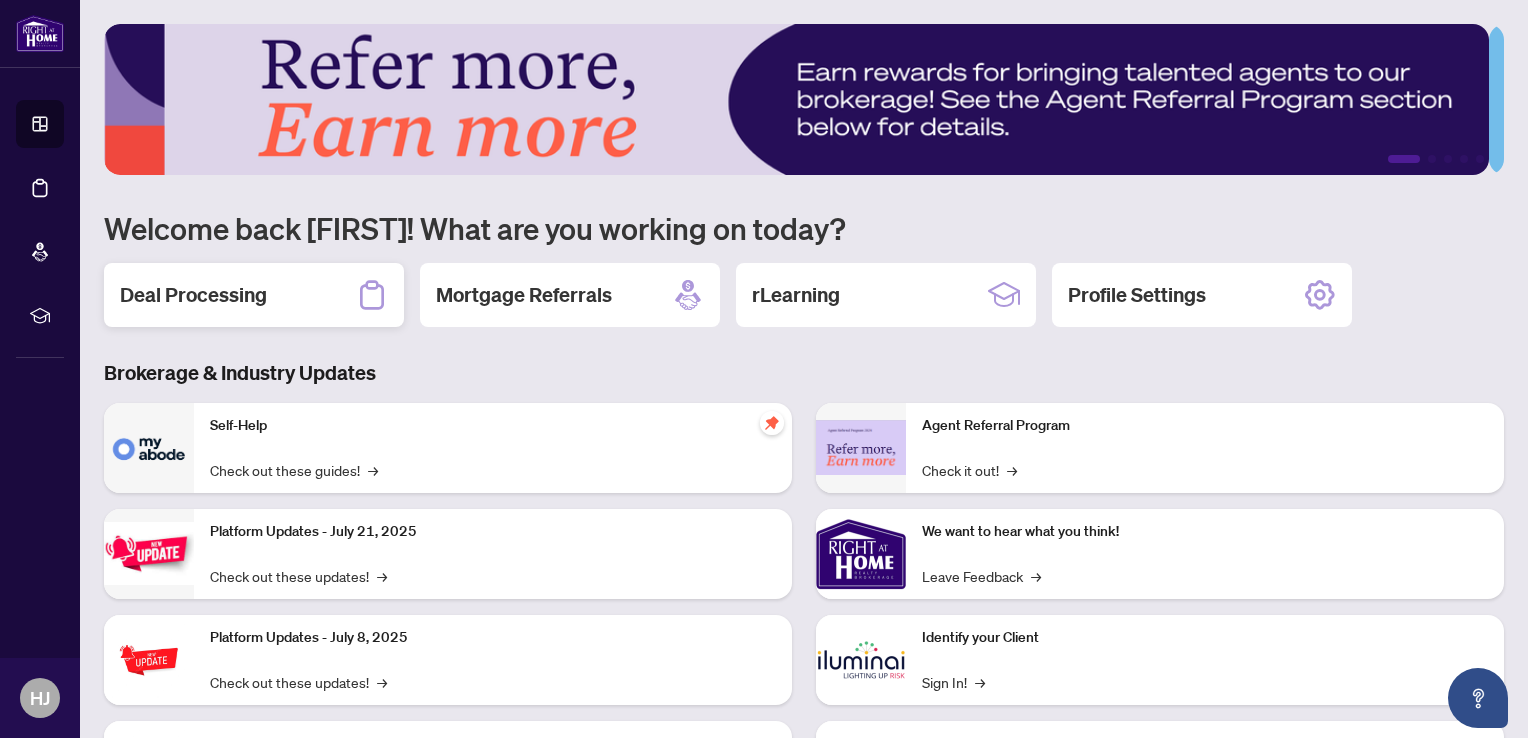 click on "Deal Processing" at bounding box center (193, 295) 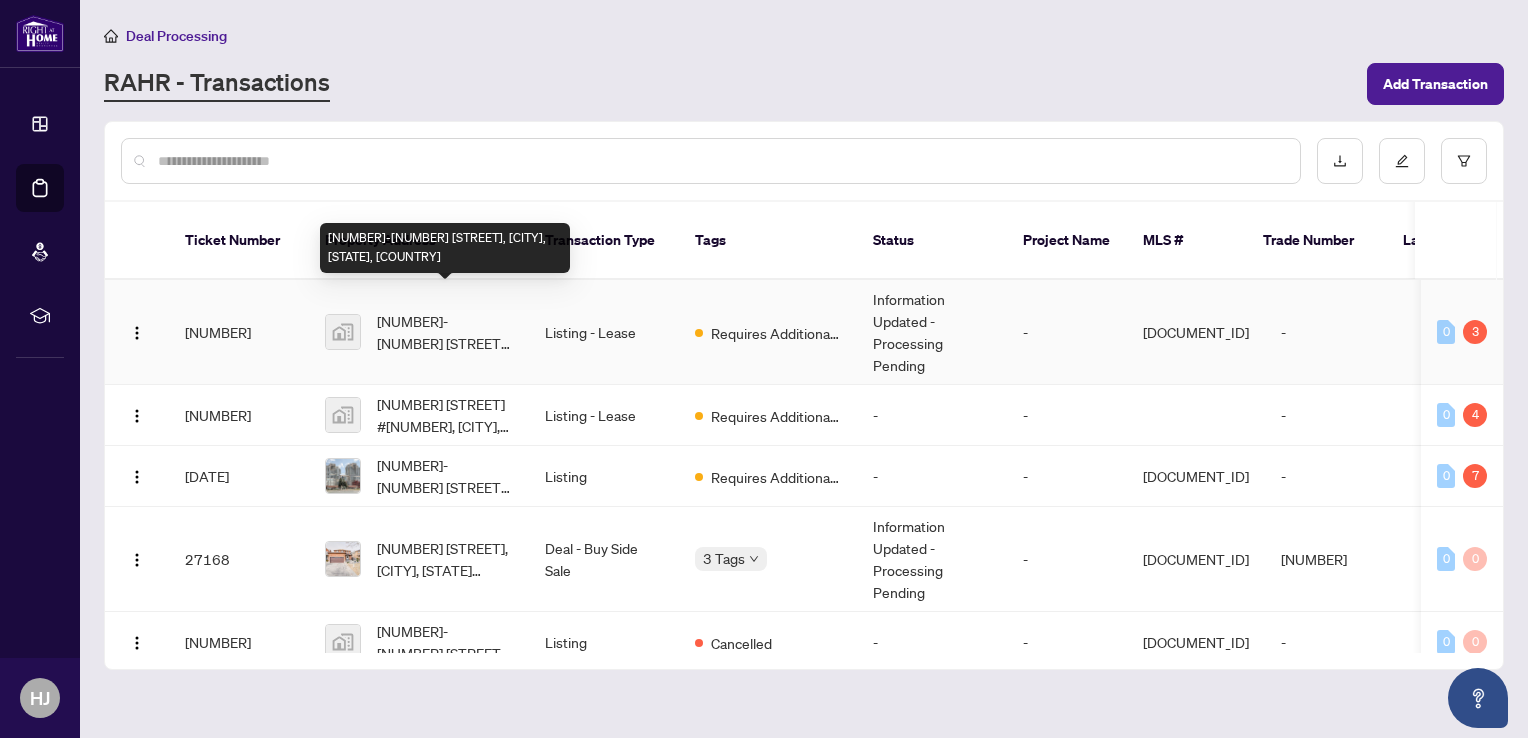 click on "[PHONE] [STREET], [CITY], [STATE], [COUNTRY]" at bounding box center (445, 332) 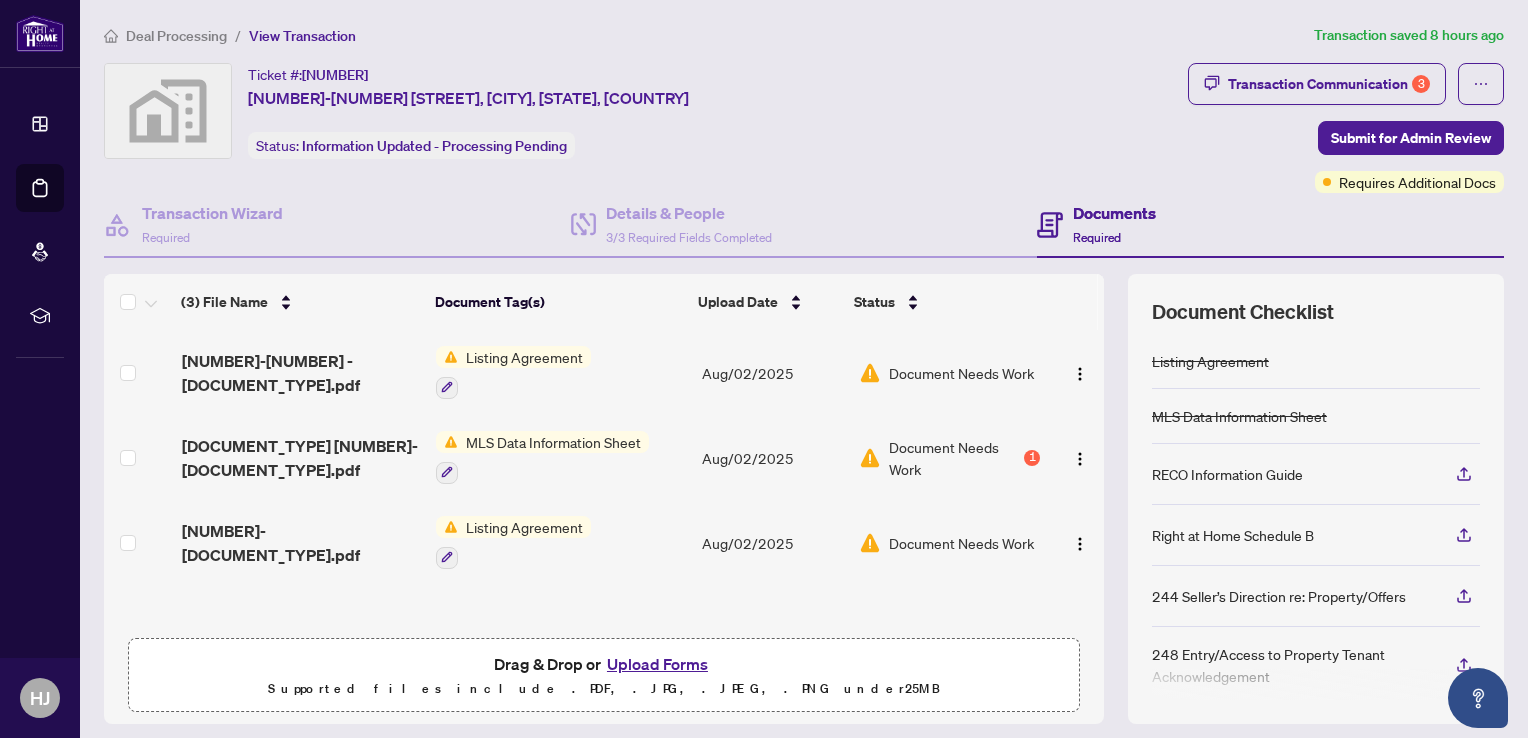 click on "MLS Data Information Sheet" at bounding box center [553, 442] 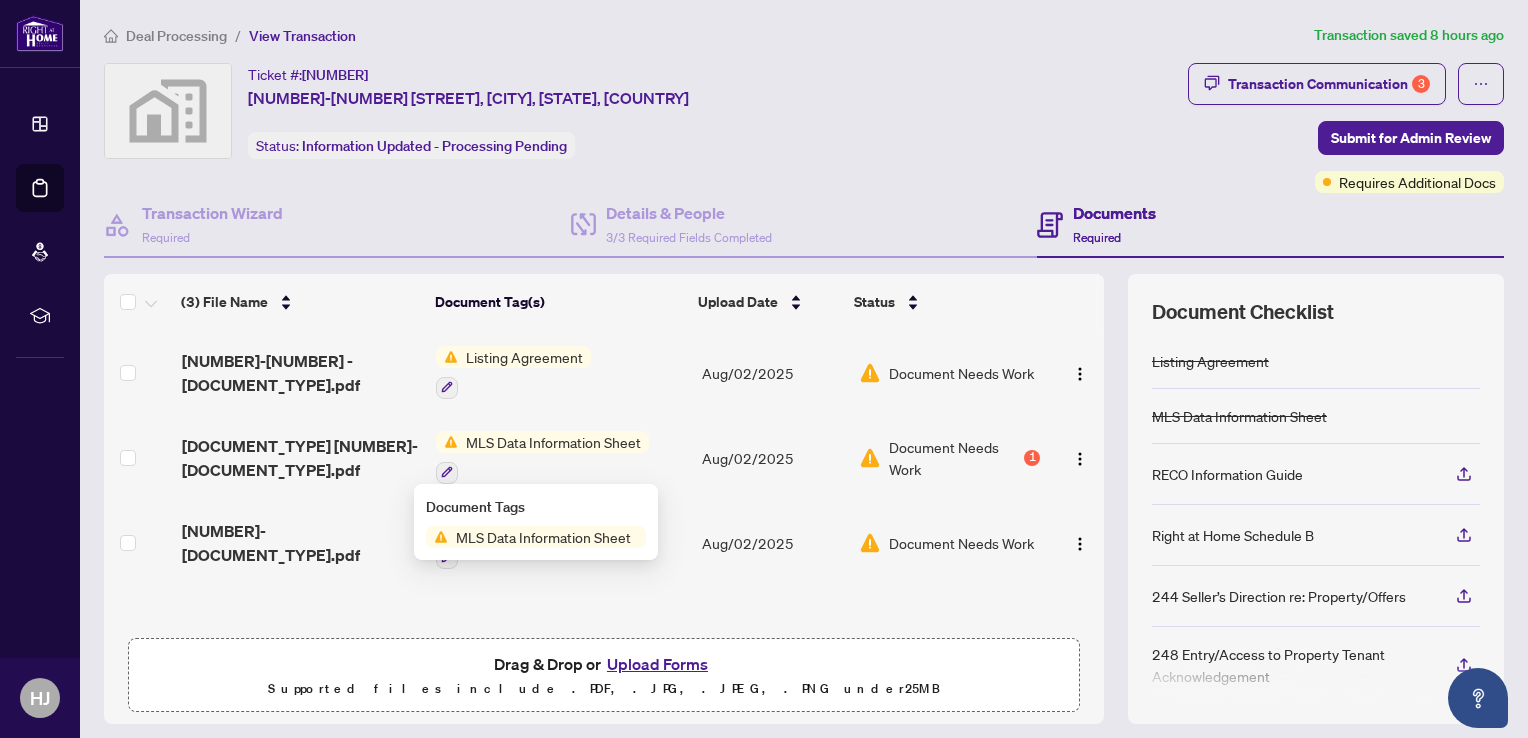 click on "MLS Data Information Sheet" at bounding box center [543, 537] 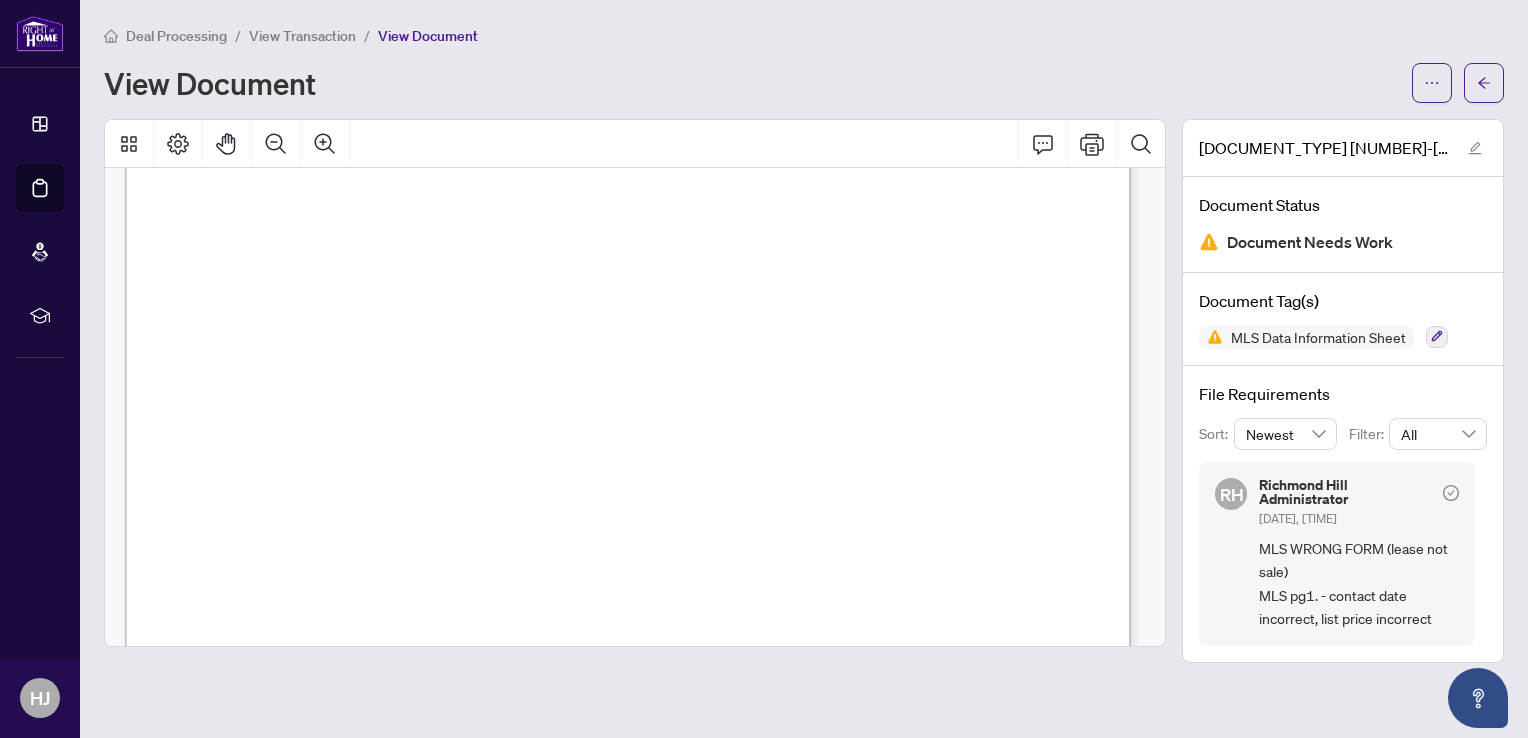 scroll, scrollTop: 5766, scrollLeft: 0, axis: vertical 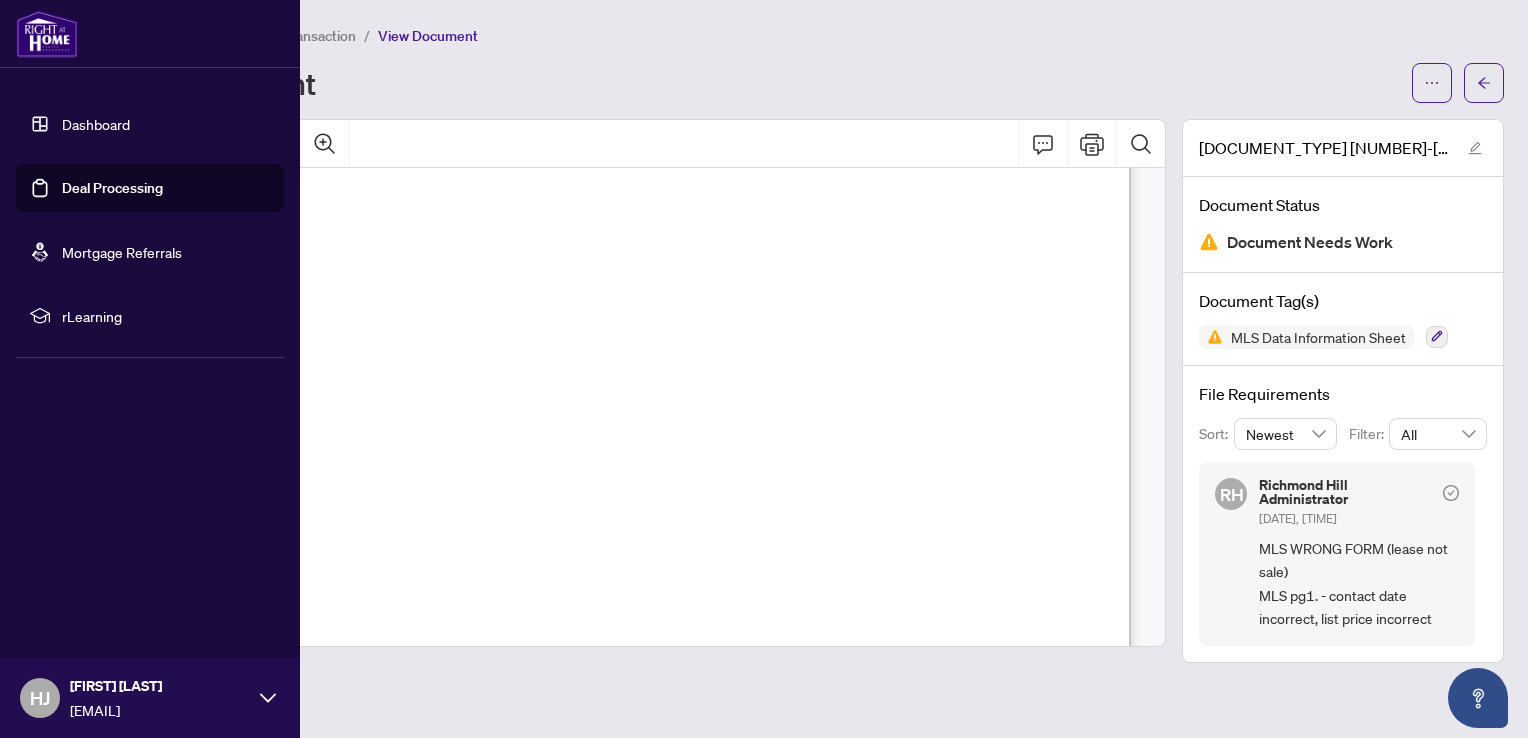 click on "Dashboard" at bounding box center (96, 124) 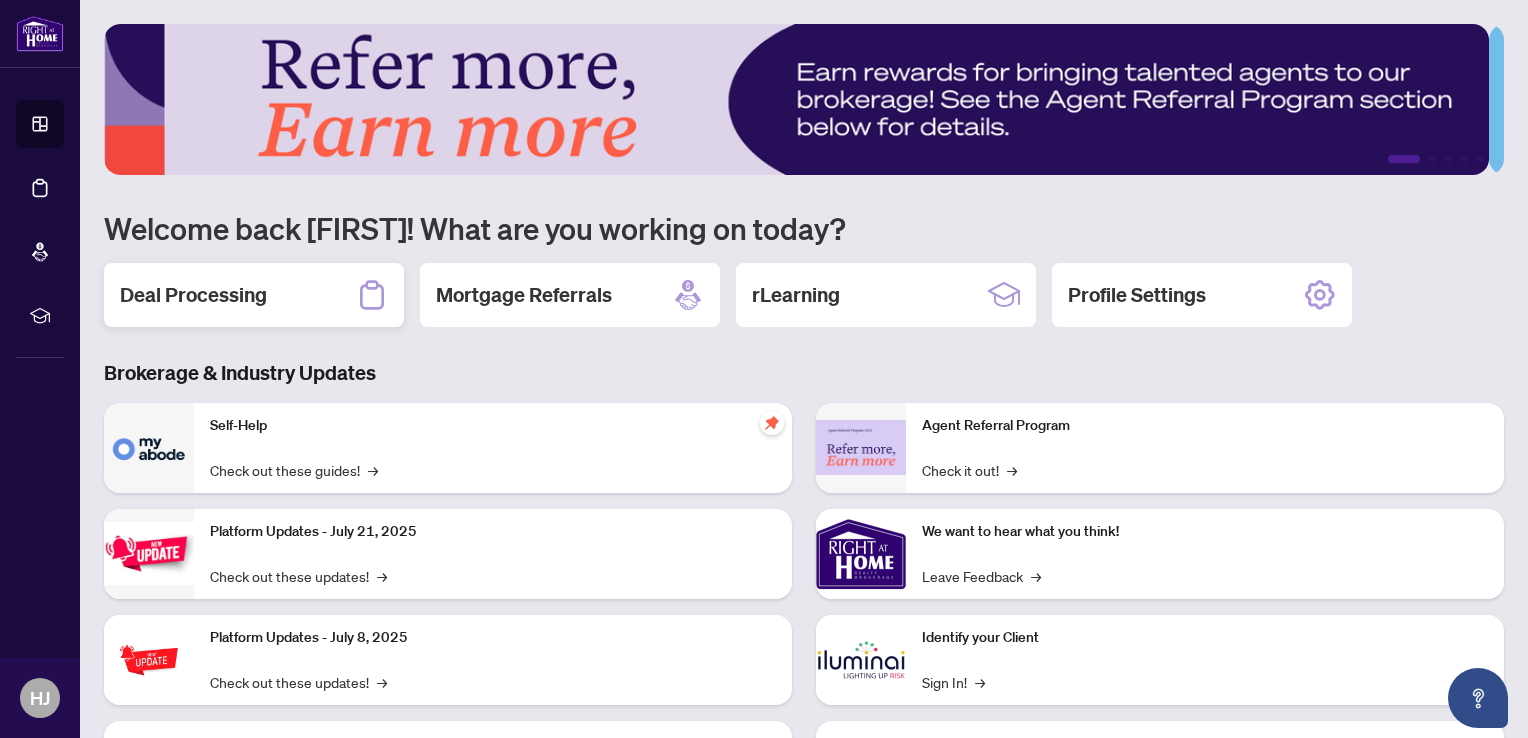 click on "Deal Processing" at bounding box center [254, 295] 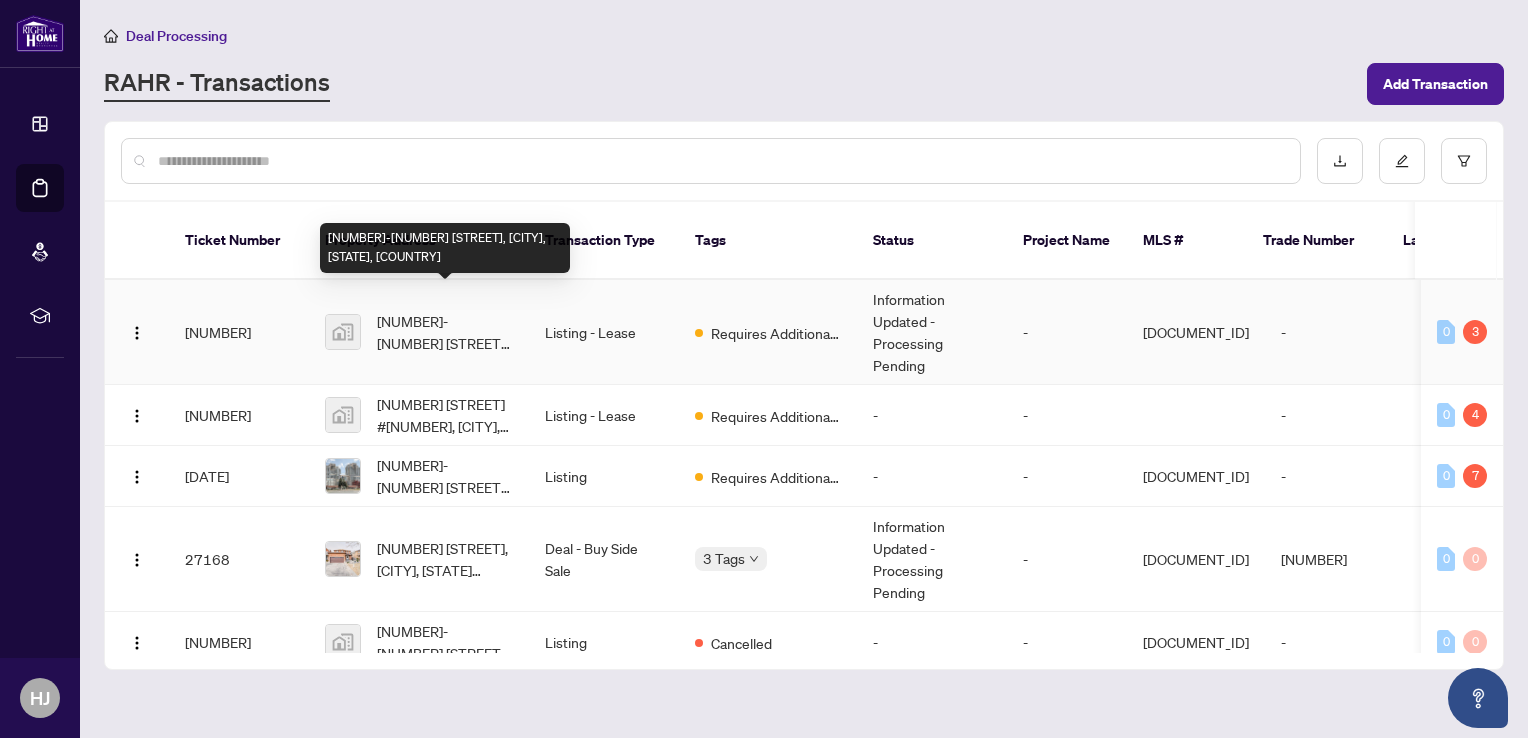 click on "[PHONE] [STREET], [CITY], [STATE], [COUNTRY]" at bounding box center [445, 332] 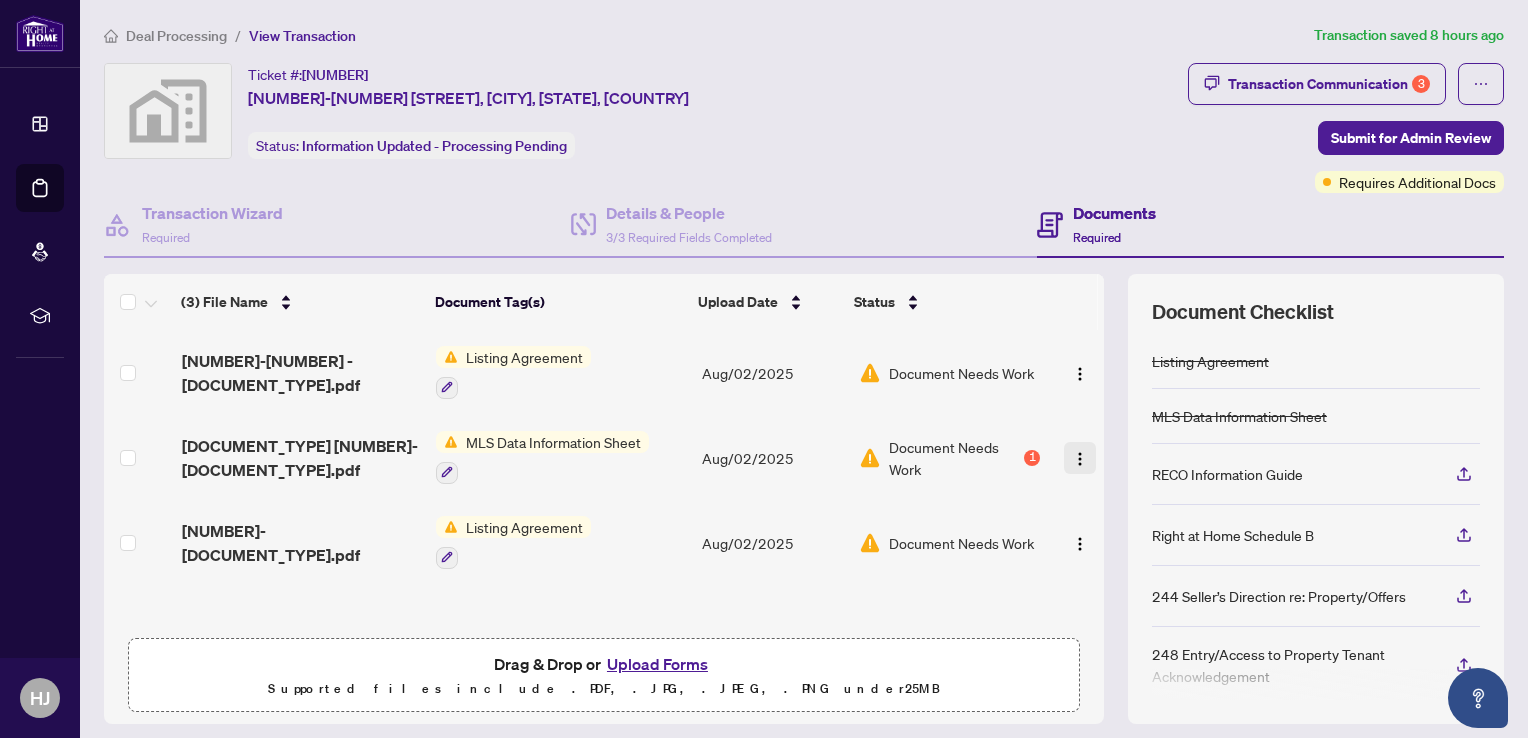 click at bounding box center [1080, 459] 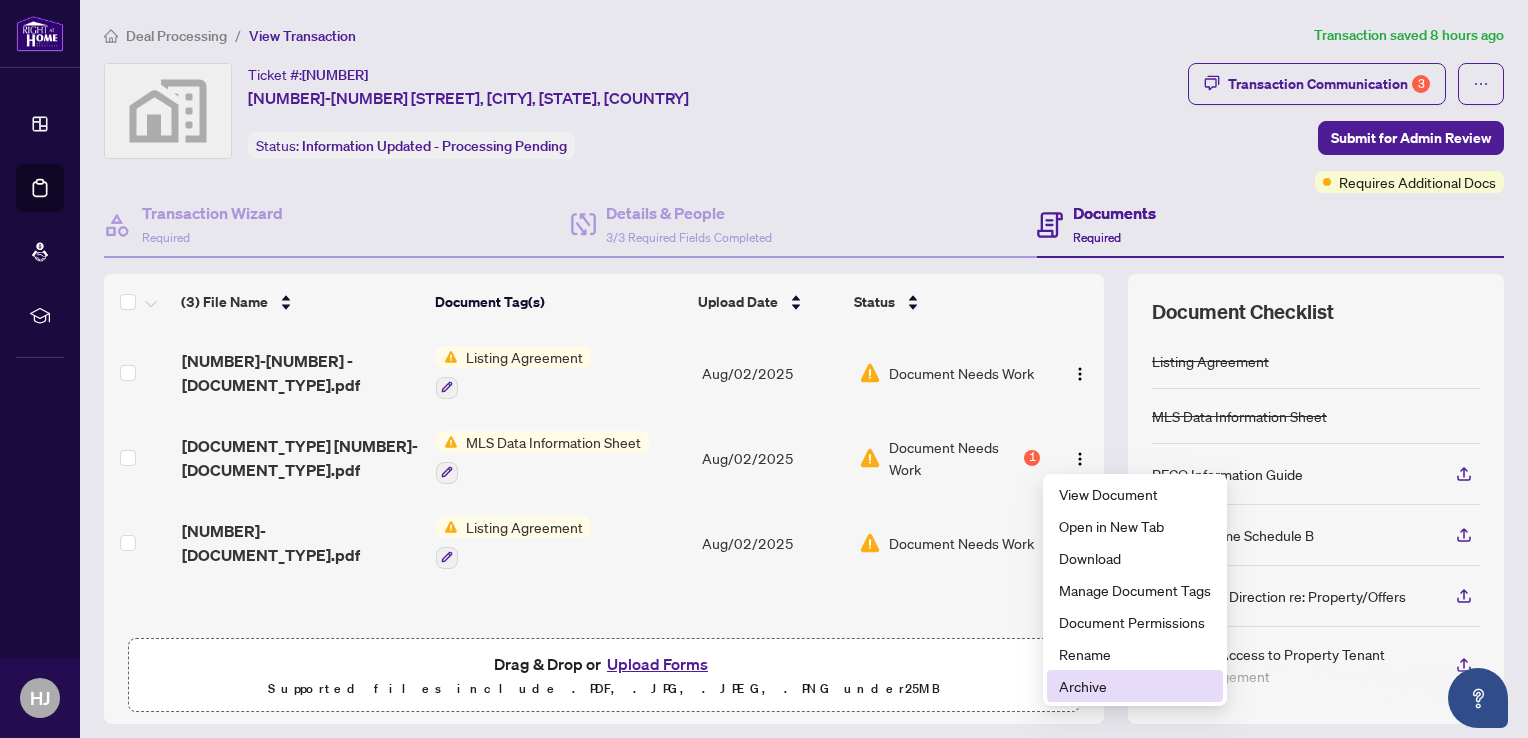 click on "Archive" at bounding box center [1135, 686] 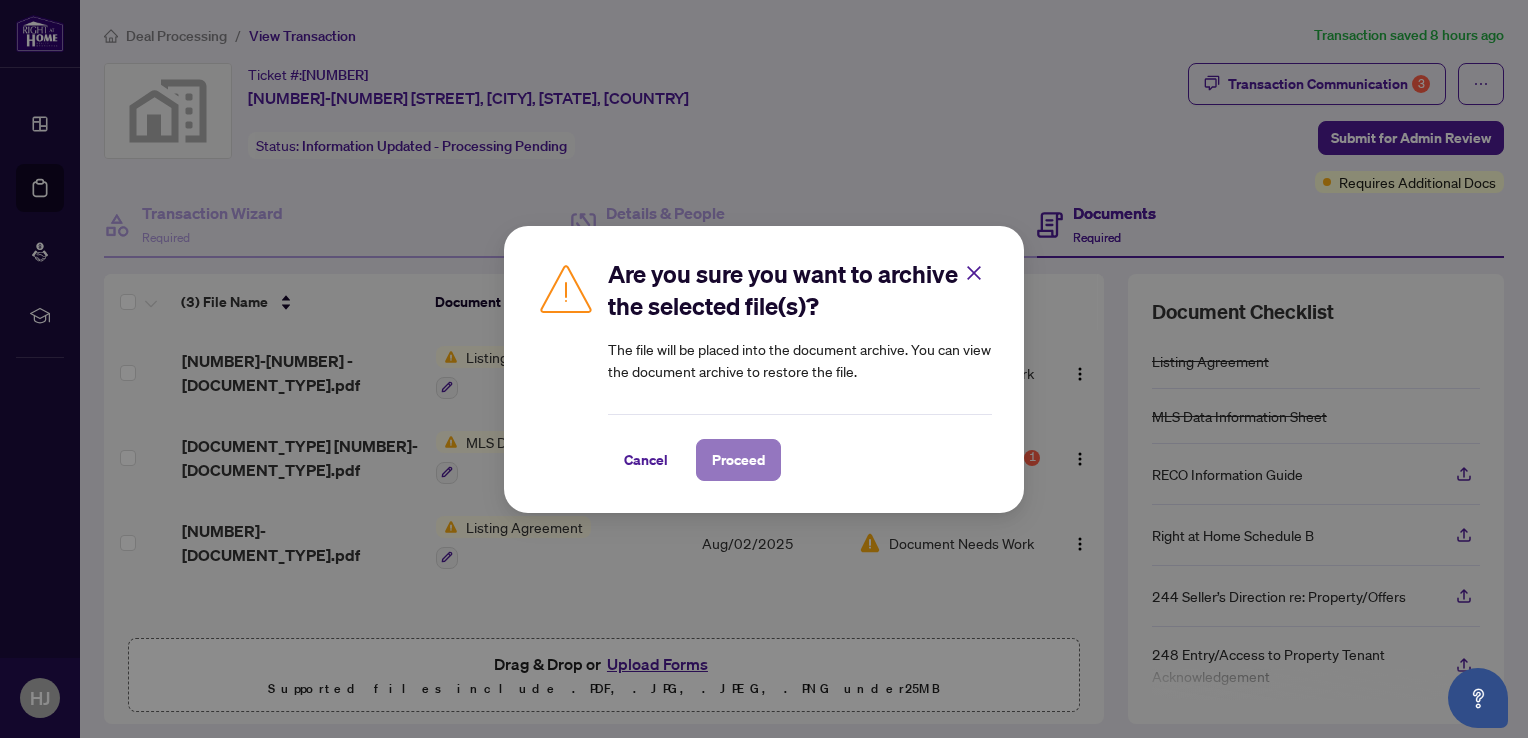 click on "Proceed" at bounding box center (738, 460) 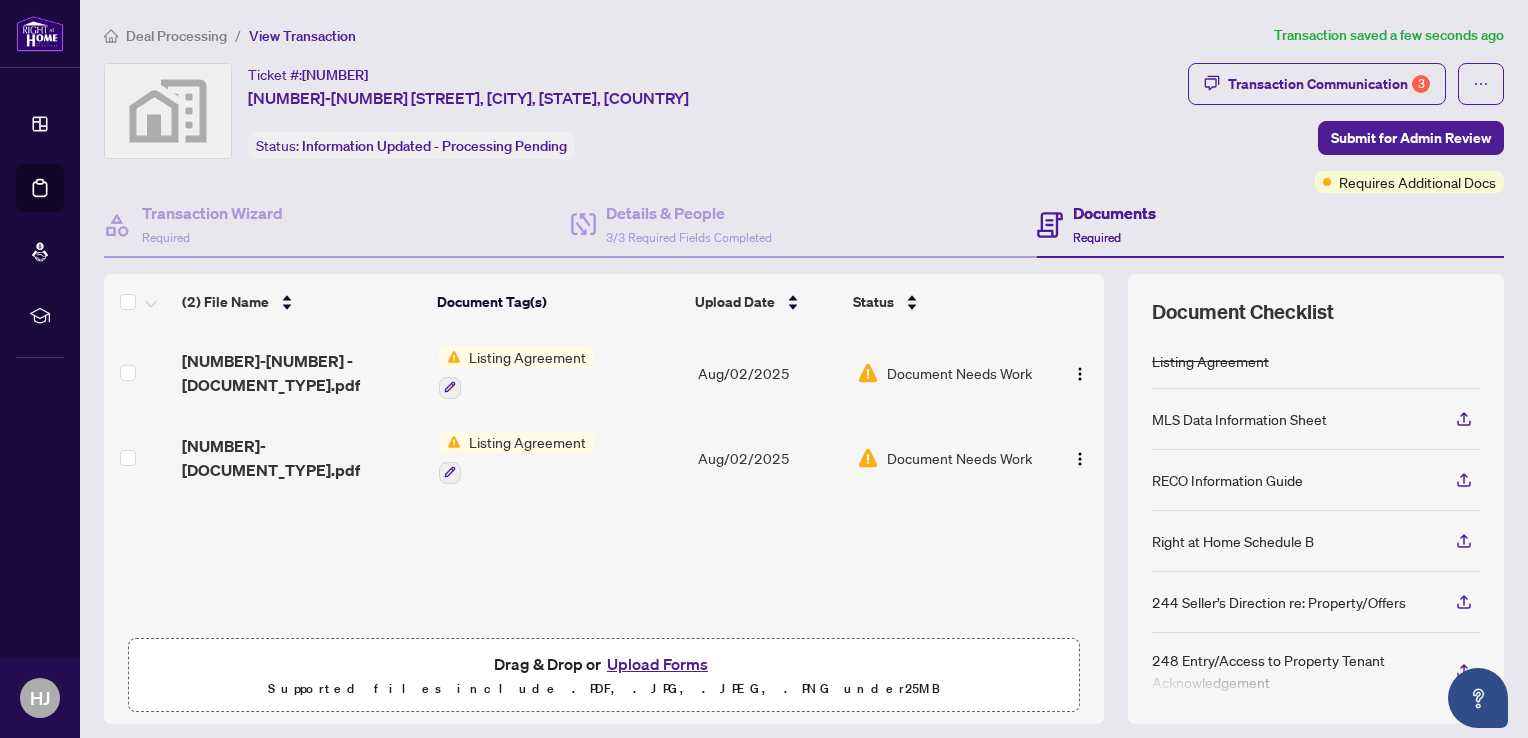 click on "Listing Agreement" at bounding box center (527, 442) 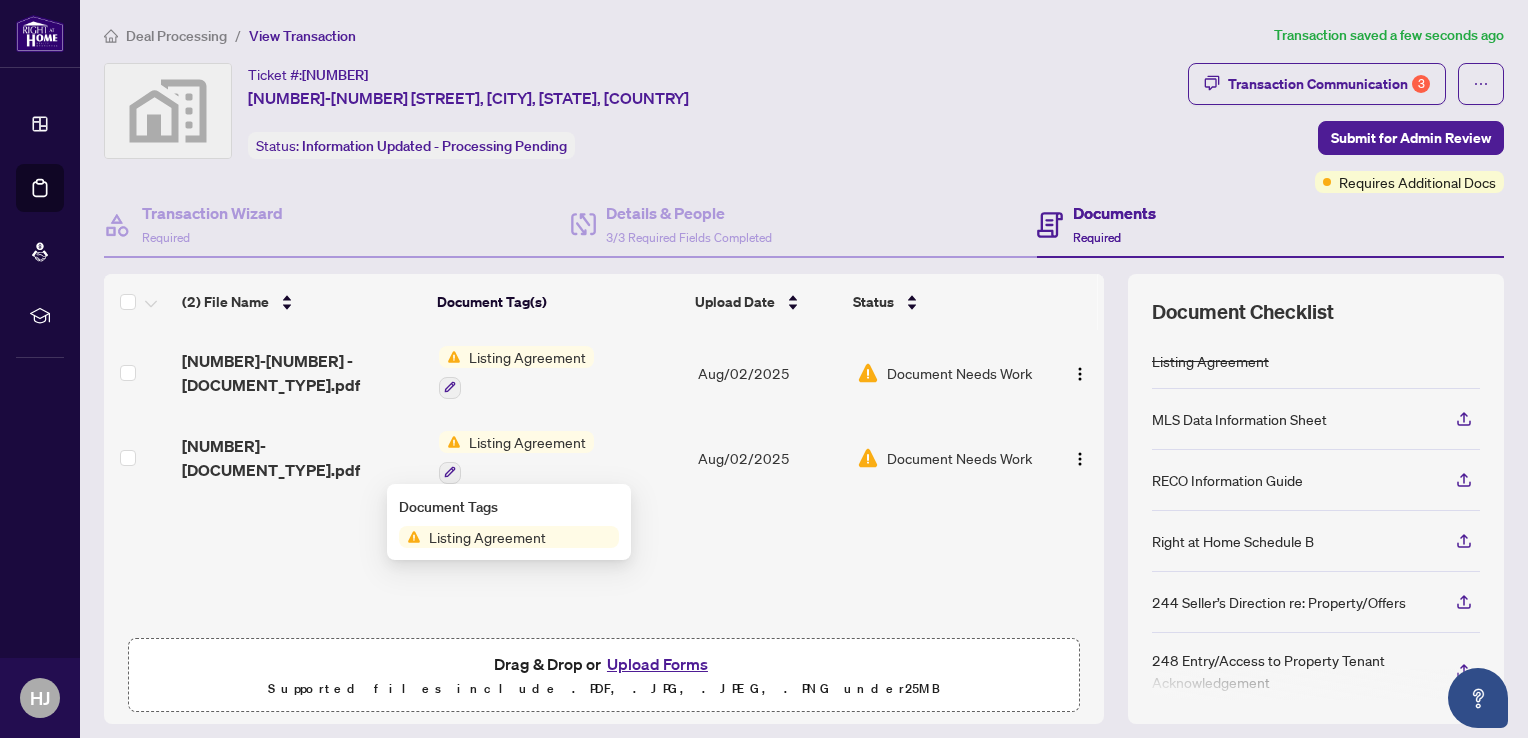 click on "Listing Agreement" at bounding box center [527, 442] 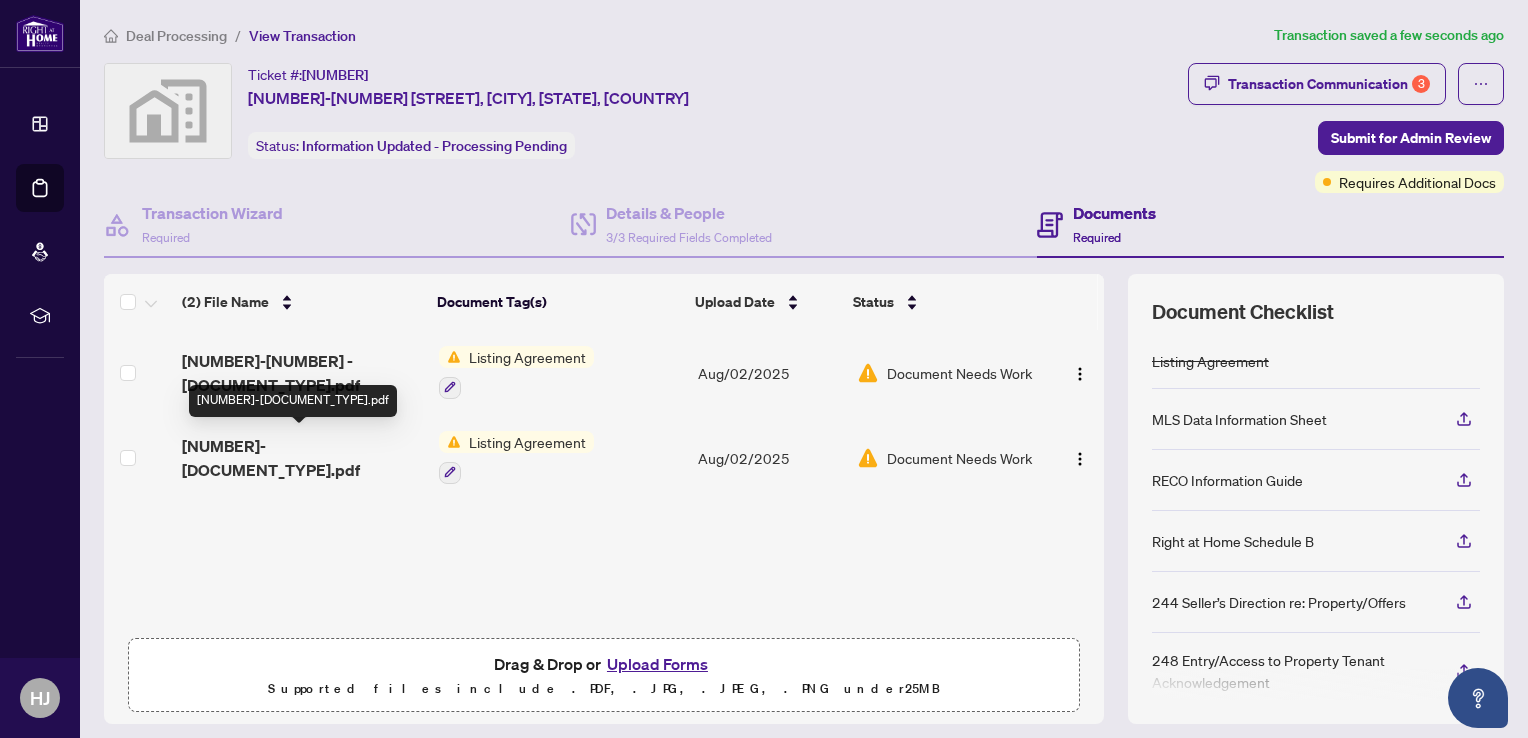 click on "7890-Lising Agreement For Lease.pdf" at bounding box center [302, 458] 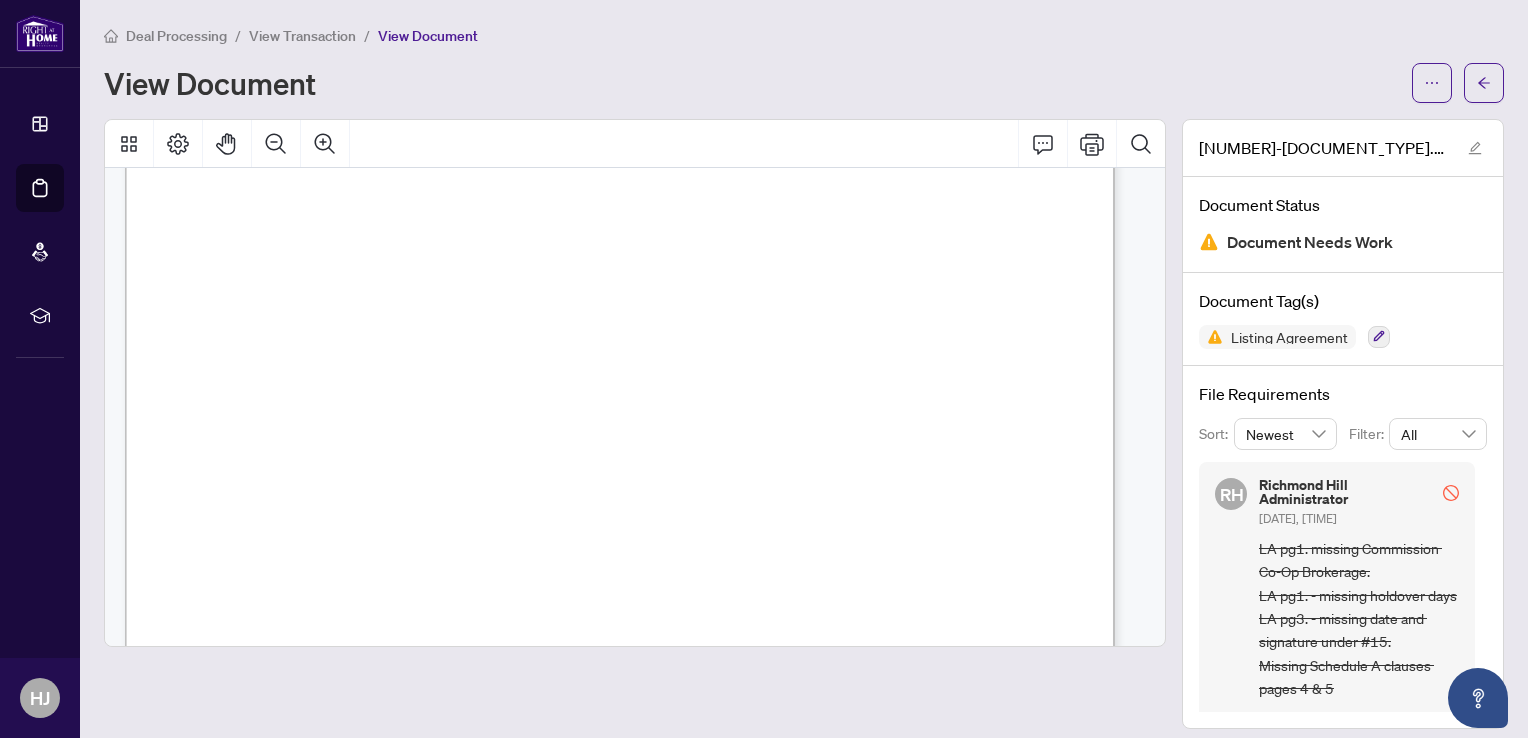 scroll, scrollTop: 3032, scrollLeft: 0, axis: vertical 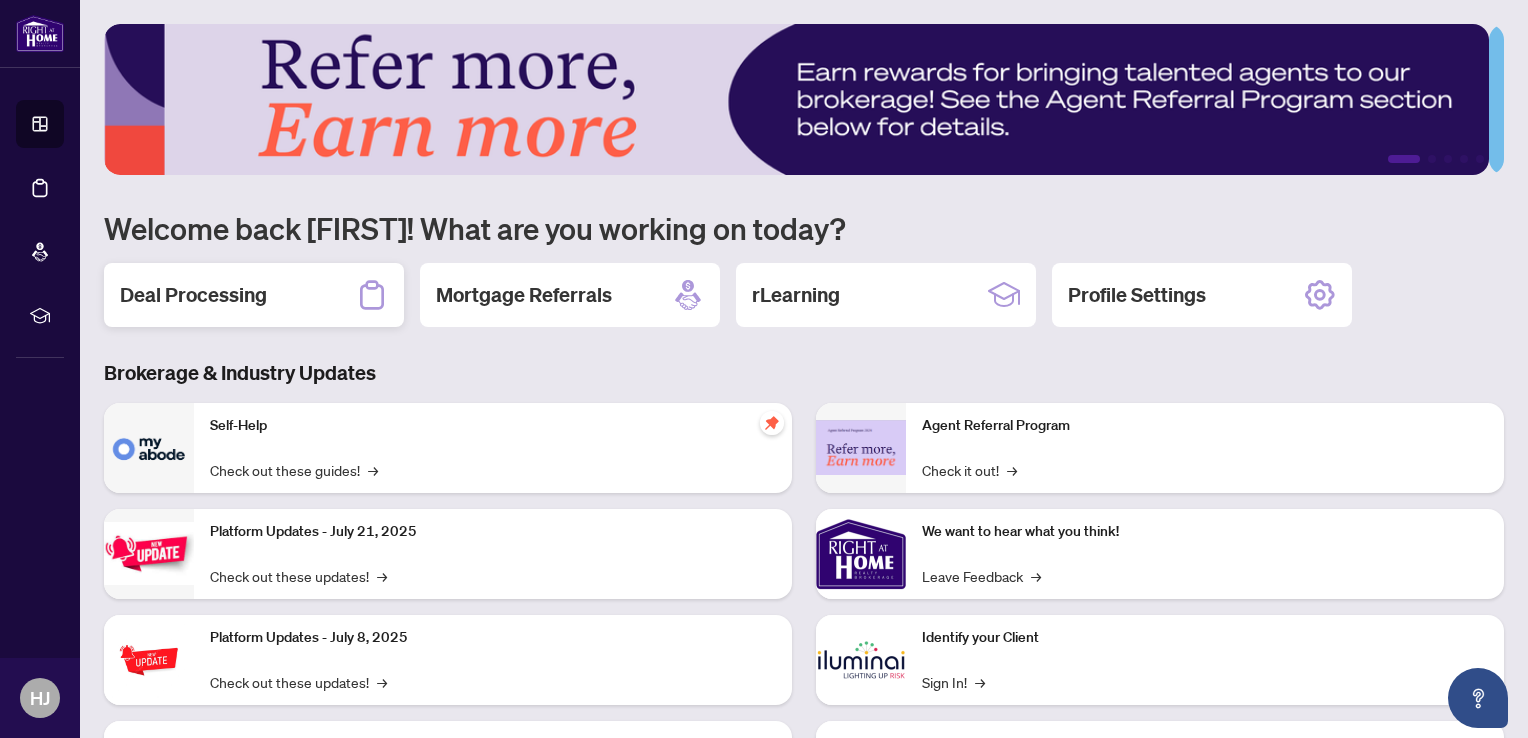 click on "Deal Processing" at bounding box center (193, 295) 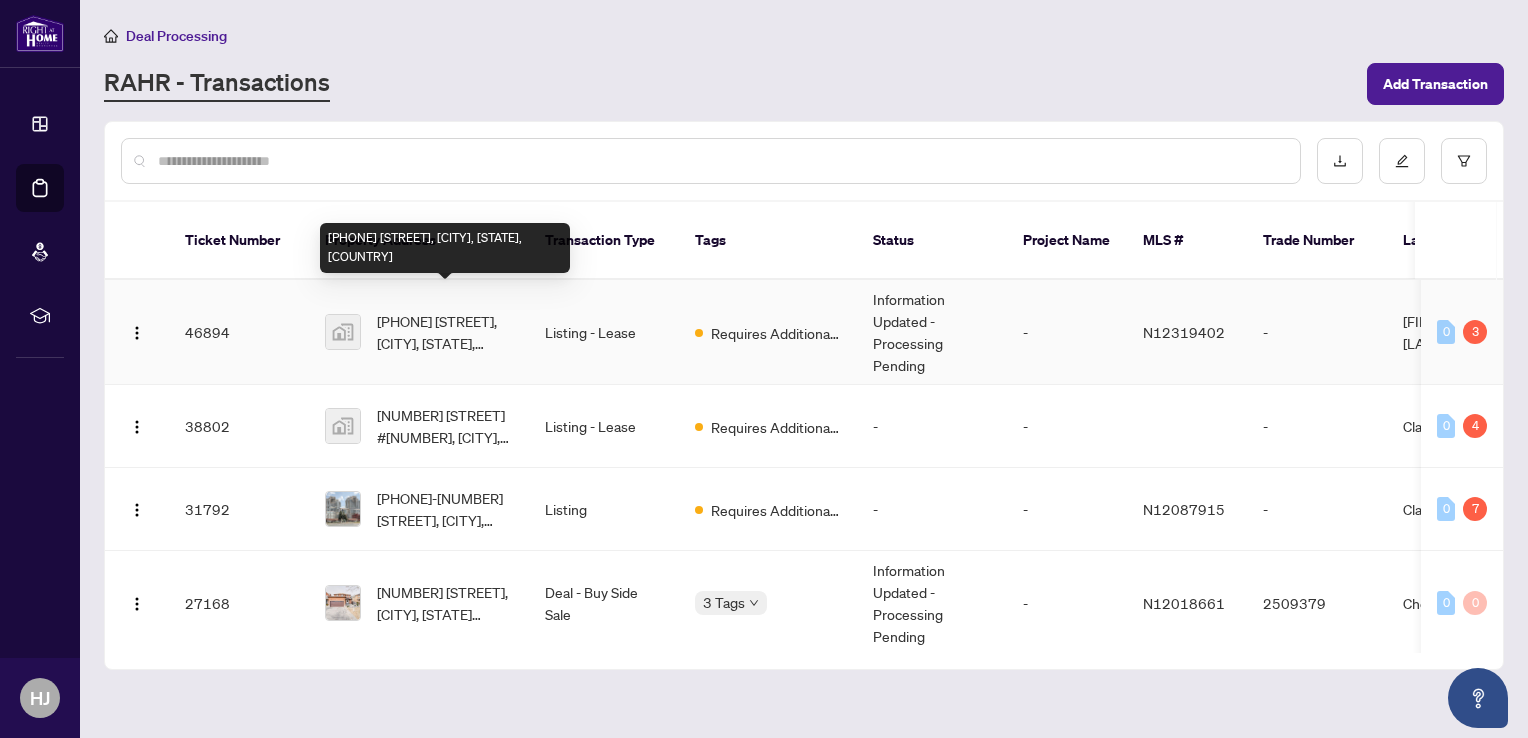 click on "[PHONE] [STREET], [CITY], [STATE], [COUNTRY]" at bounding box center (445, 332) 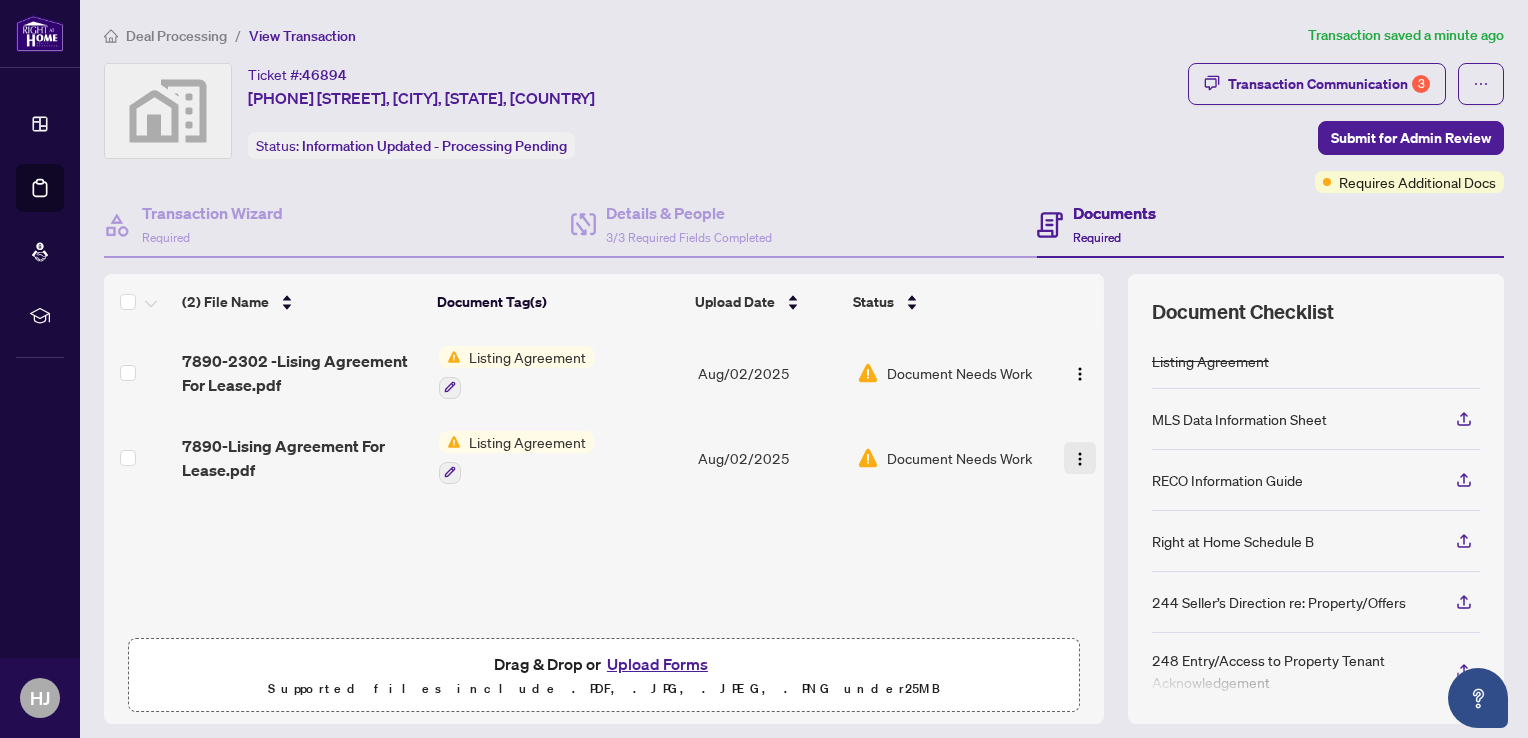 click at bounding box center [1080, 459] 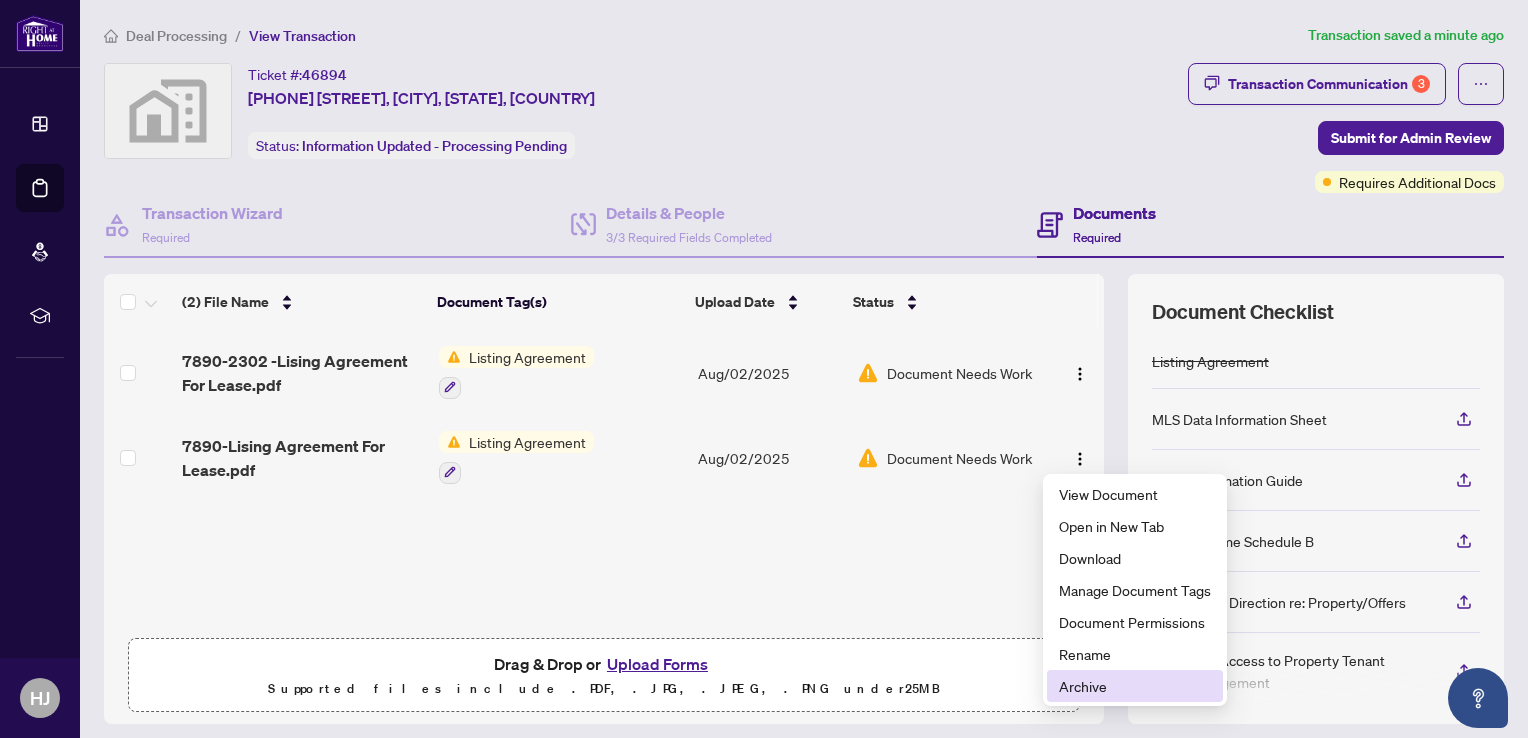 click on "Archive" at bounding box center [1135, 686] 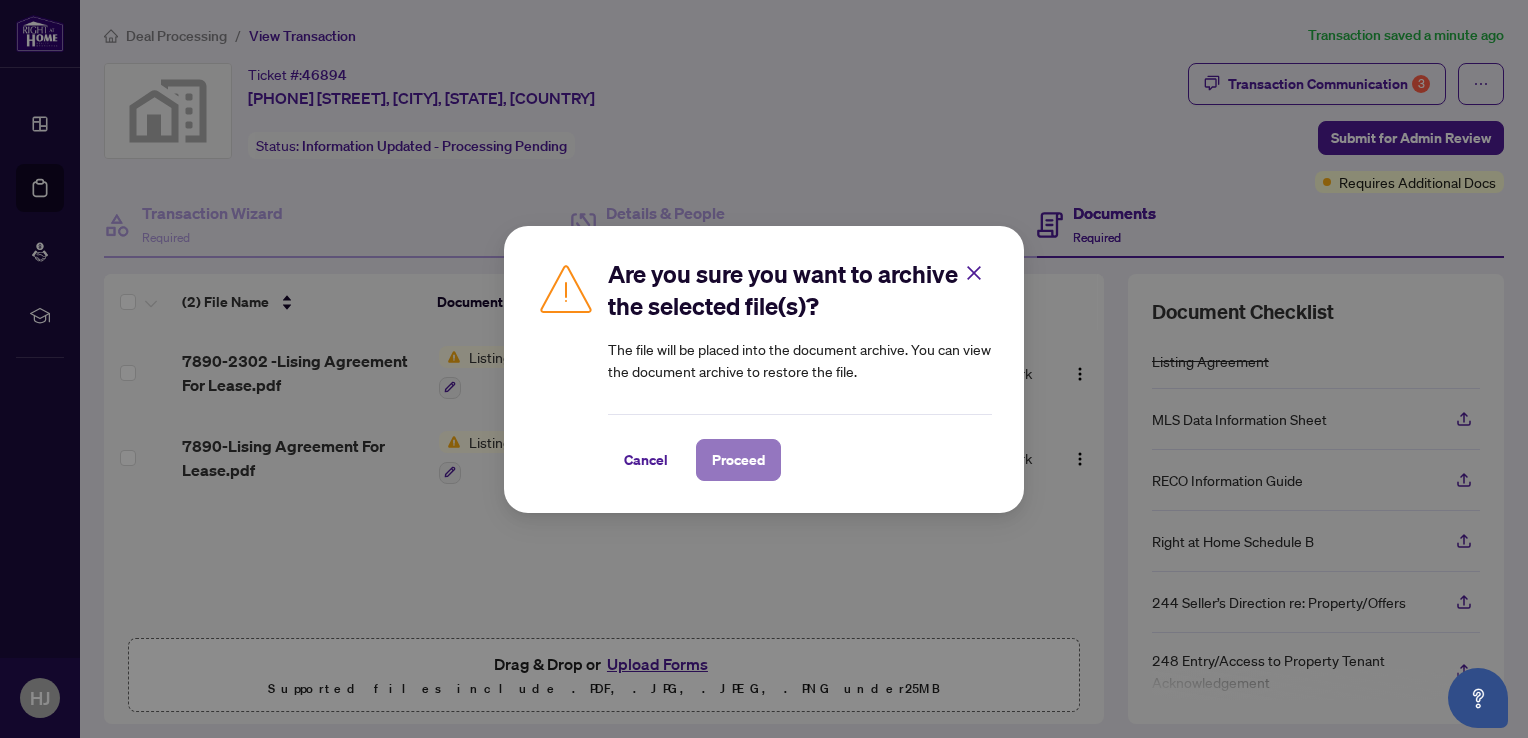 click on "Proceed" at bounding box center [738, 460] 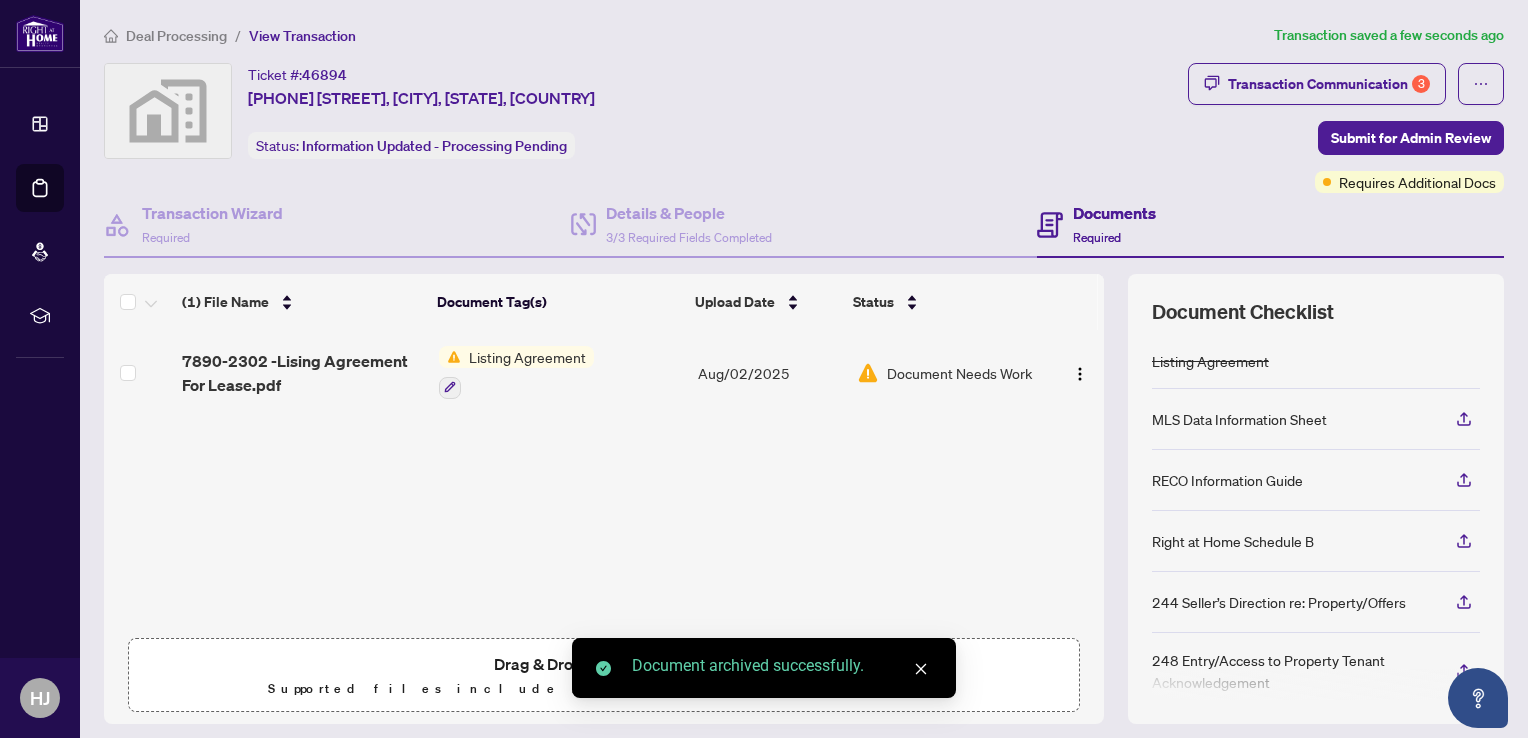 click on "Listing Agreement" at bounding box center (527, 357) 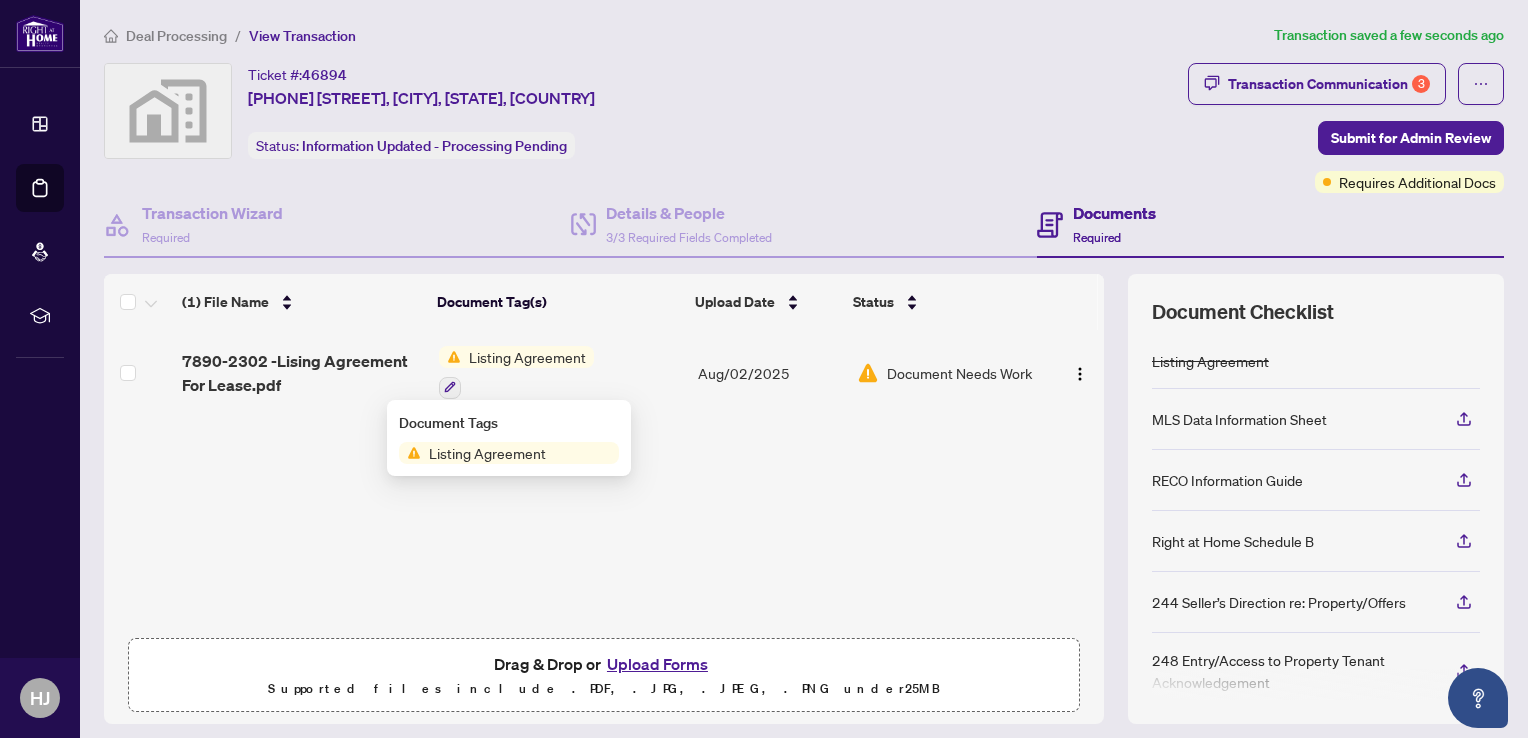 click on "Listing Agreement" at bounding box center [487, 453] 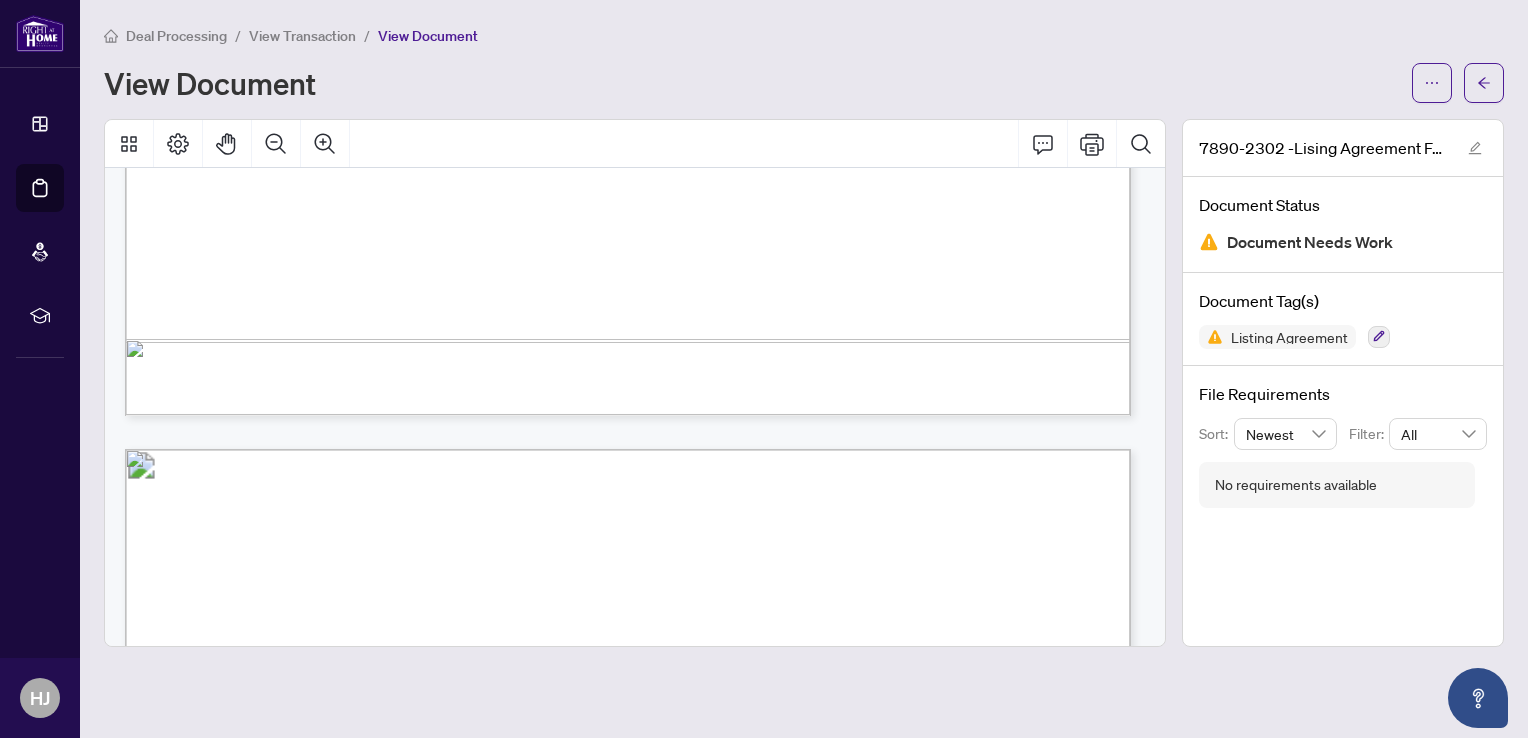 scroll, scrollTop: 2407, scrollLeft: 0, axis: vertical 